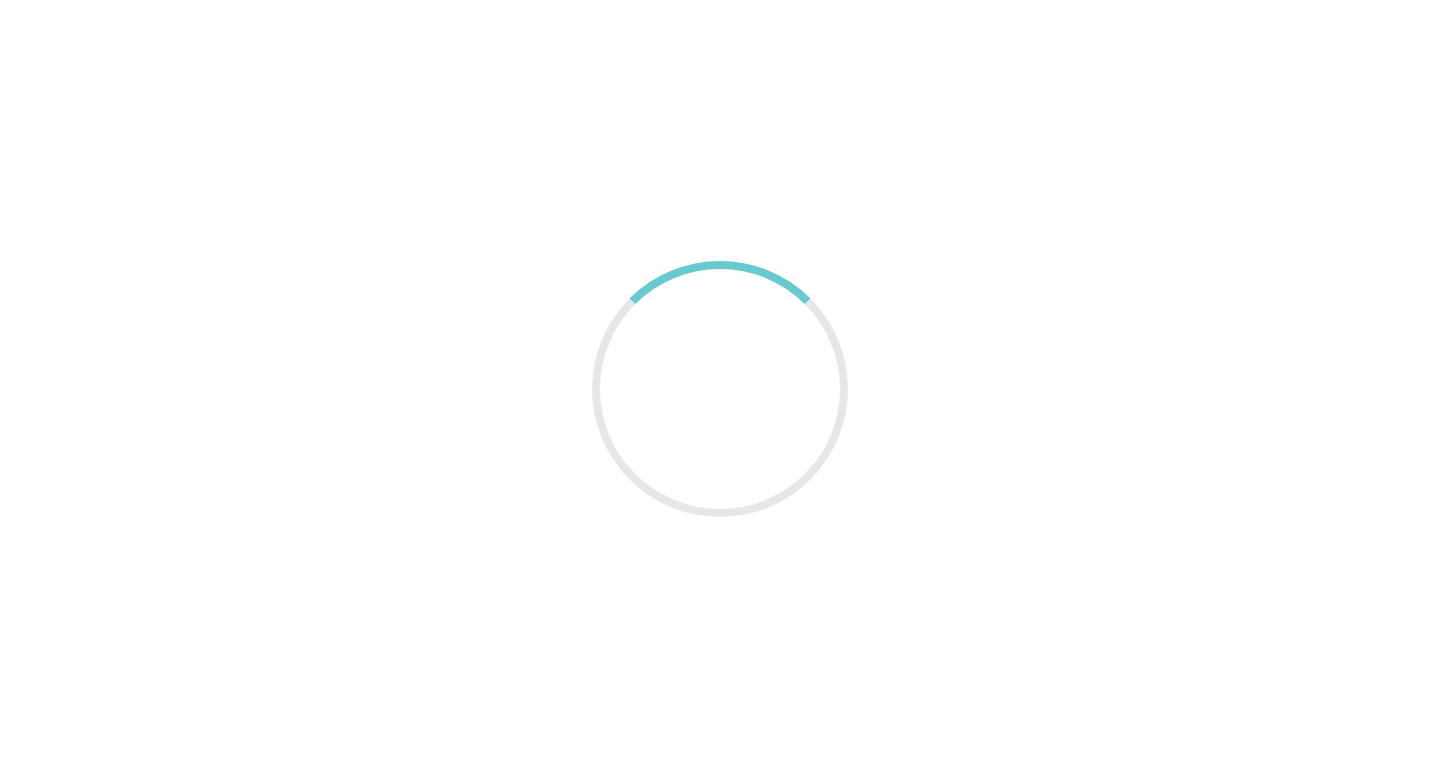 scroll, scrollTop: 0, scrollLeft: 0, axis: both 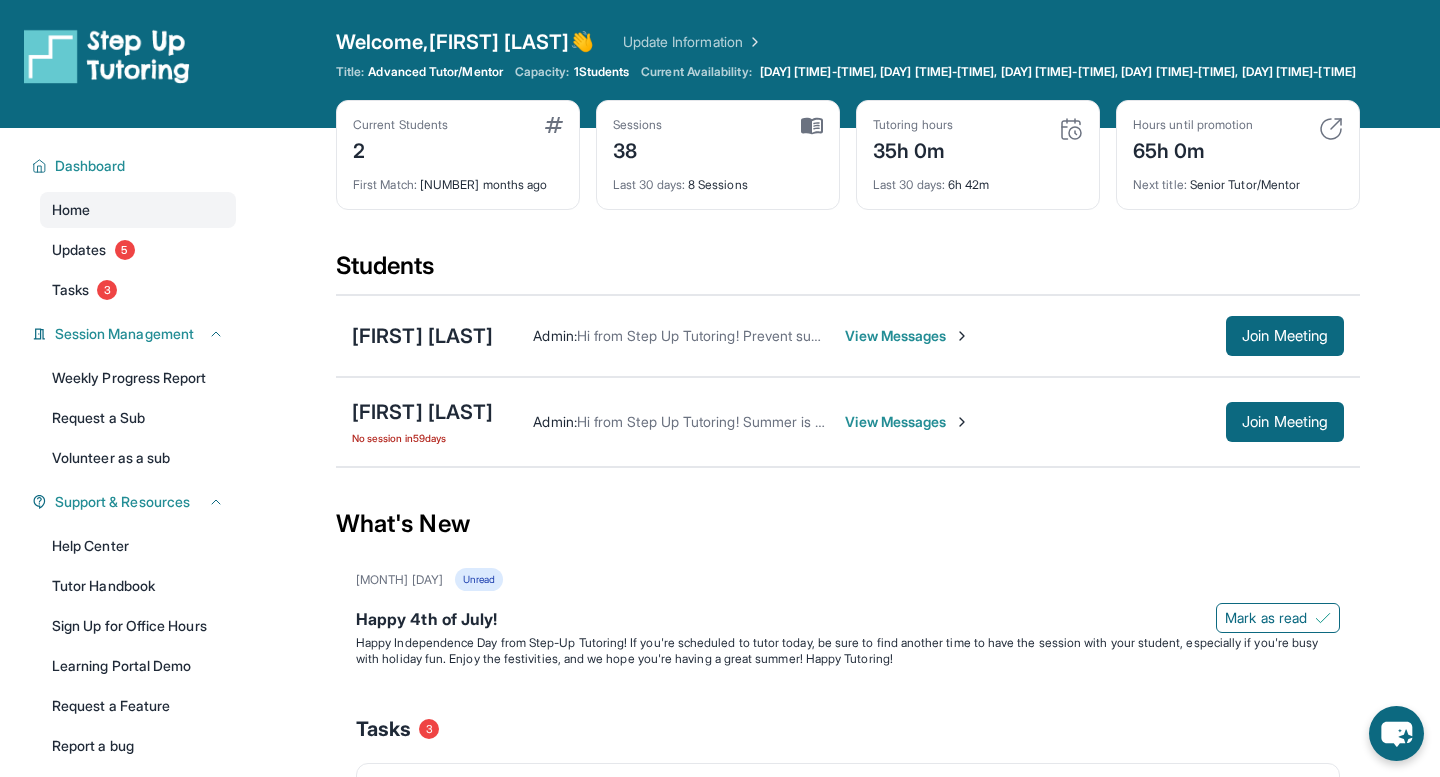 click on "Admin :  Hi from Step Up Tutoring! Prevent summer learning loss and qualify for fun incentives by meeting at least 90 minutes/week. You met for 108 minutes last week and 92 minutes this week. Check out our summer camps at https://calendly.com/stepup-tut and track your progress on the Summer Adventure Map at https://tinyurl.com/enn2nyav — prizes include a raffle drawing for an iPad, legos, science kits, gift cards, and more! View Messages Join Meeting" at bounding box center (918, 336) 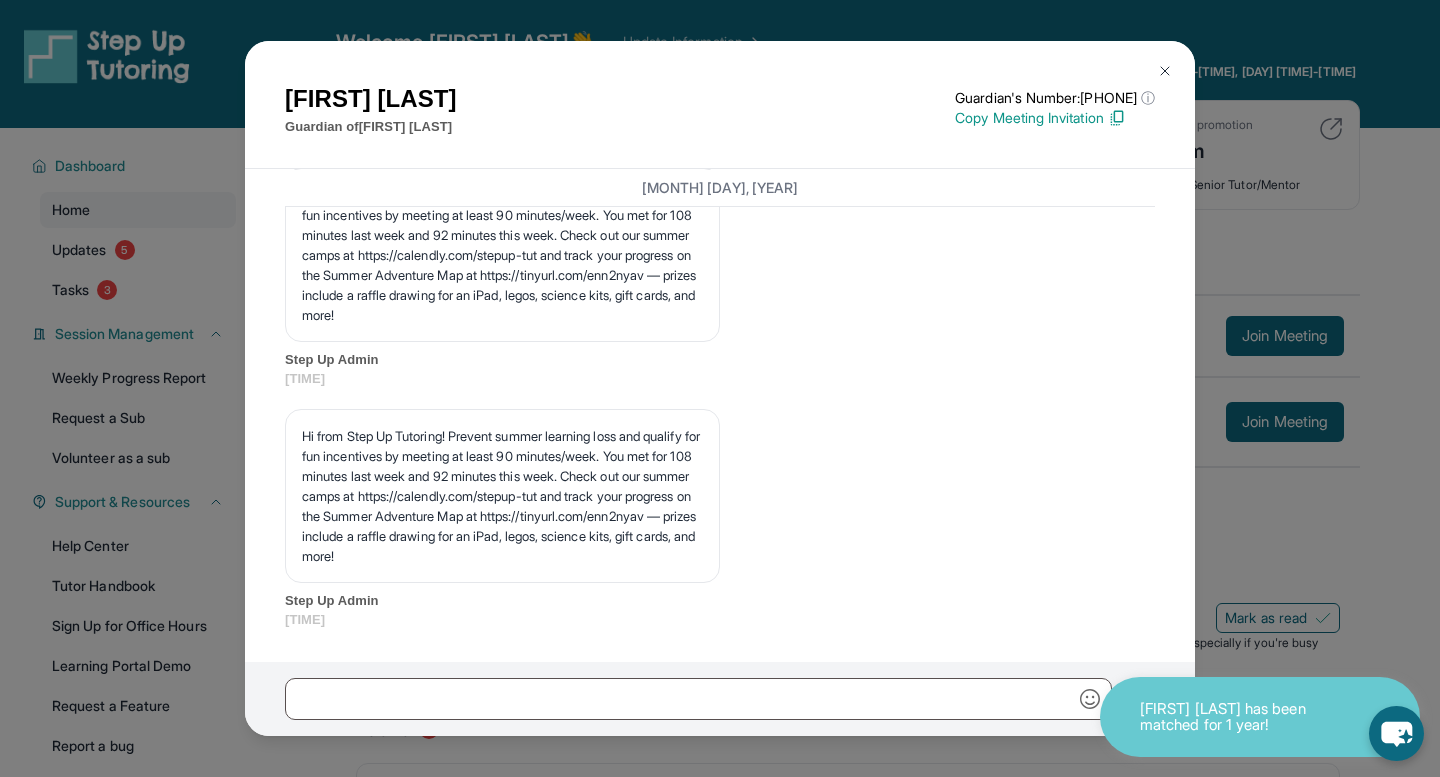 scroll, scrollTop: 10629, scrollLeft: 0, axis: vertical 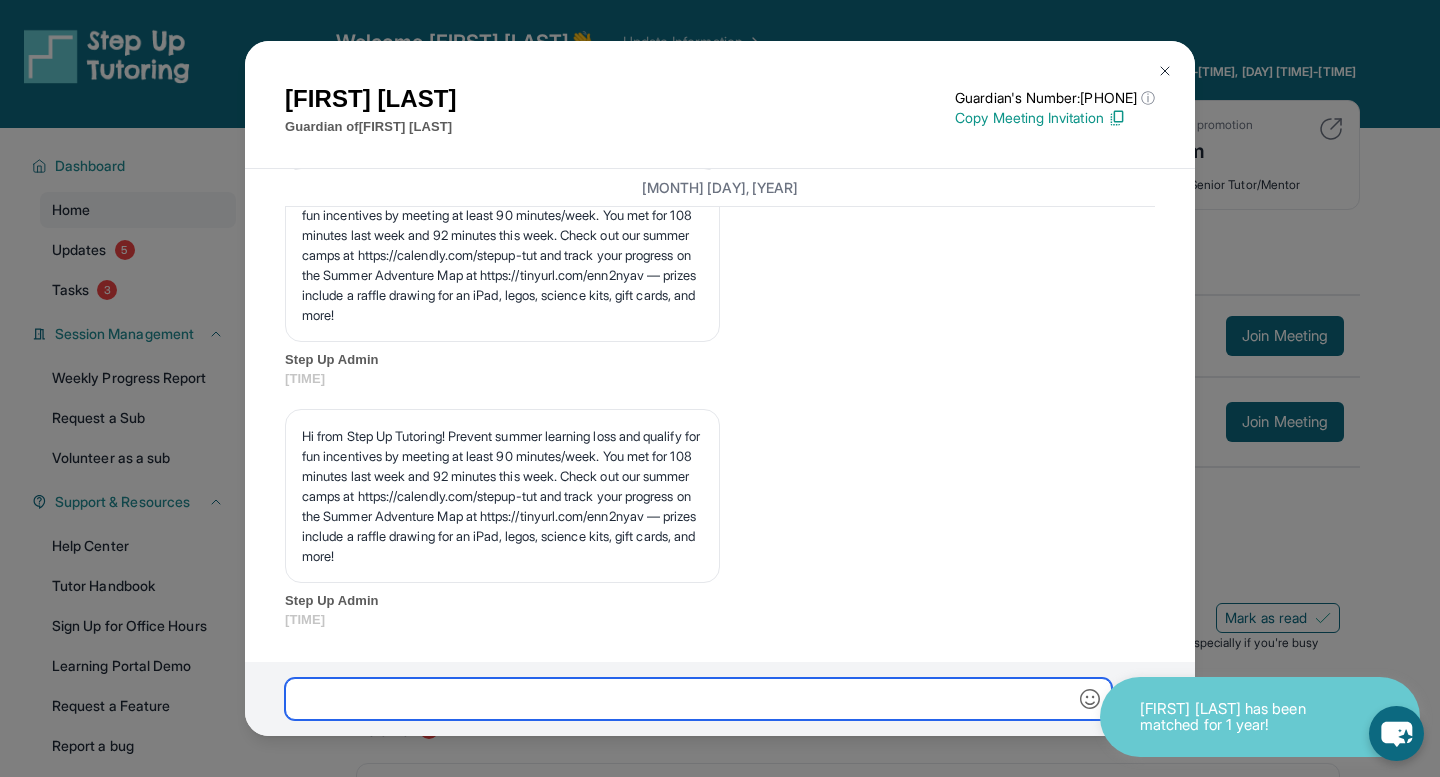 click at bounding box center [698, 699] 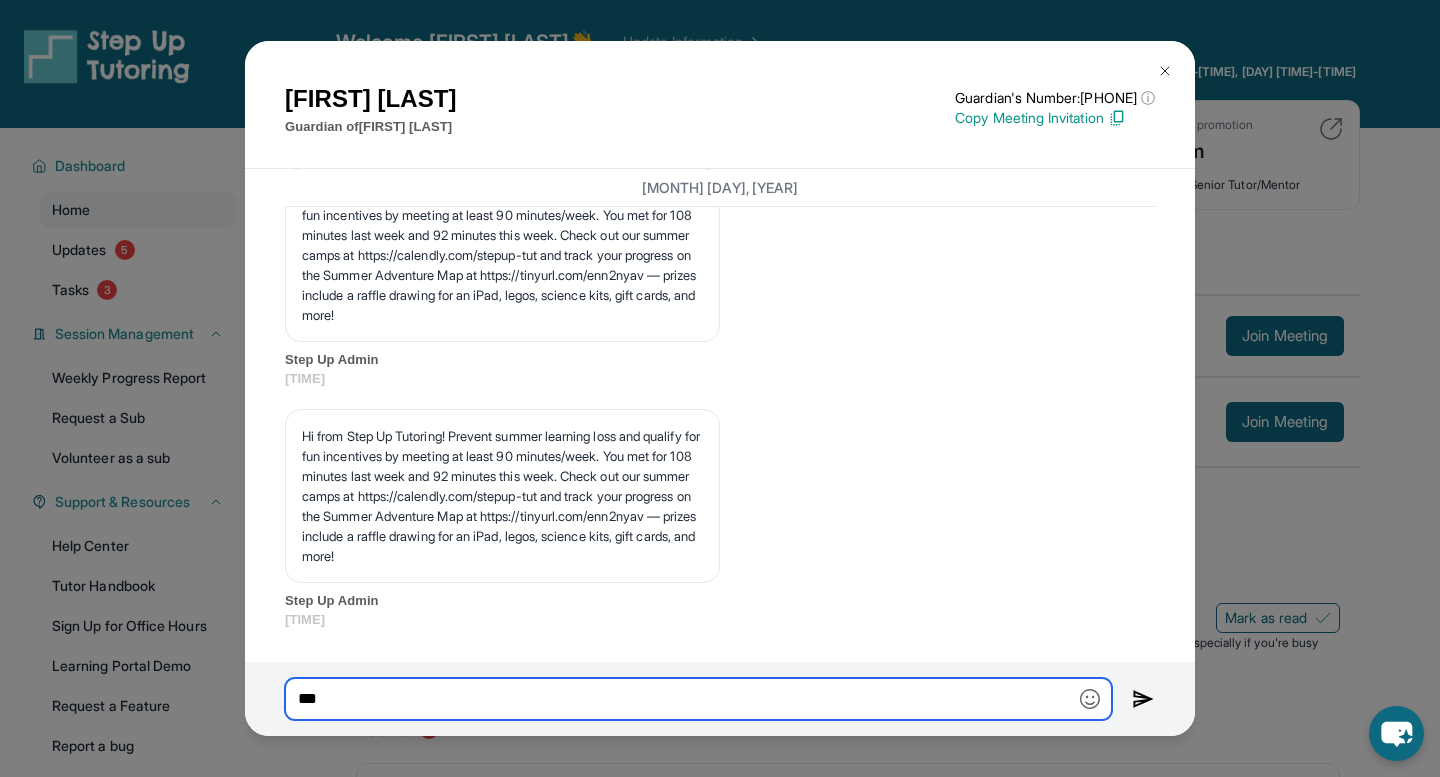 drag, startPoint x: 556, startPoint y: 696, endPoint x: 556, endPoint y: 677, distance: 19 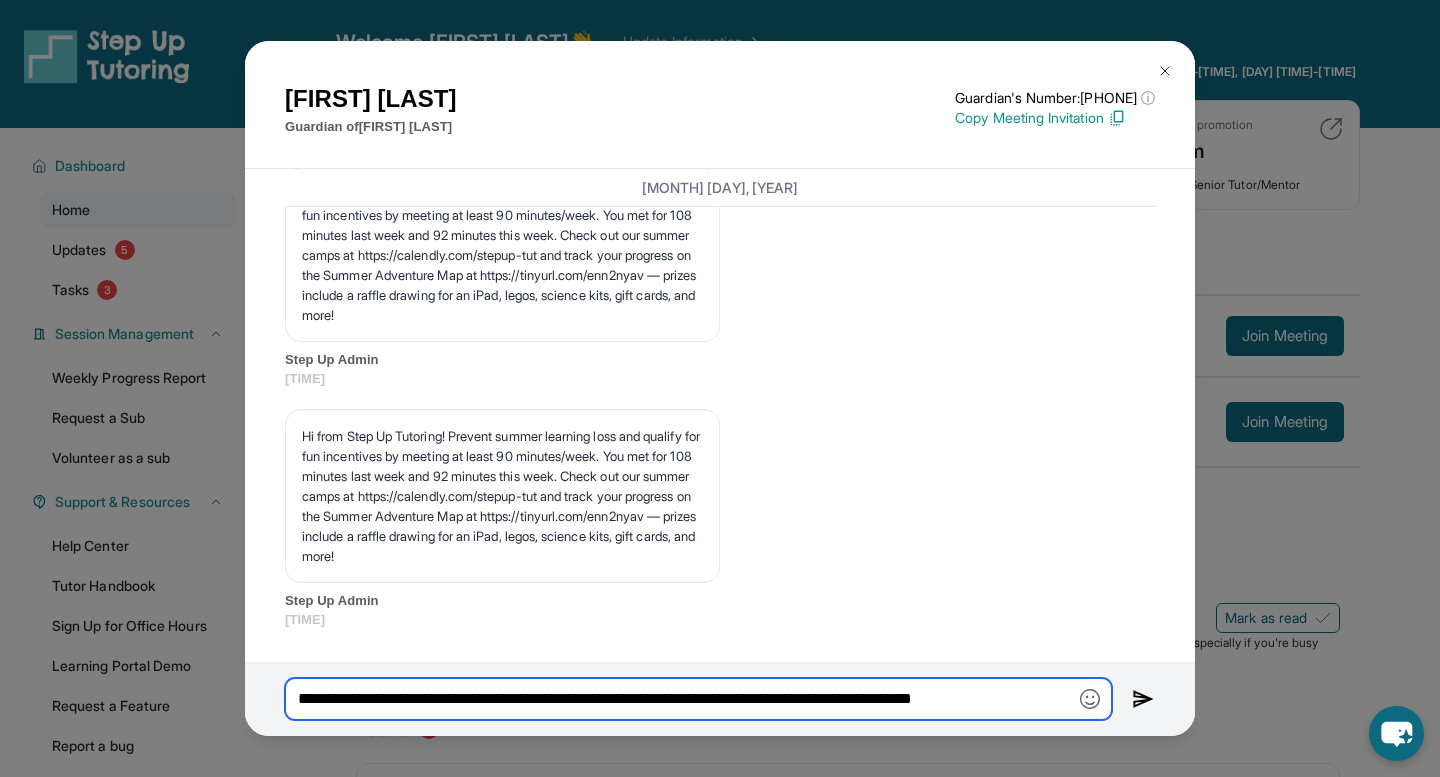 scroll, scrollTop: 0, scrollLeft: 0, axis: both 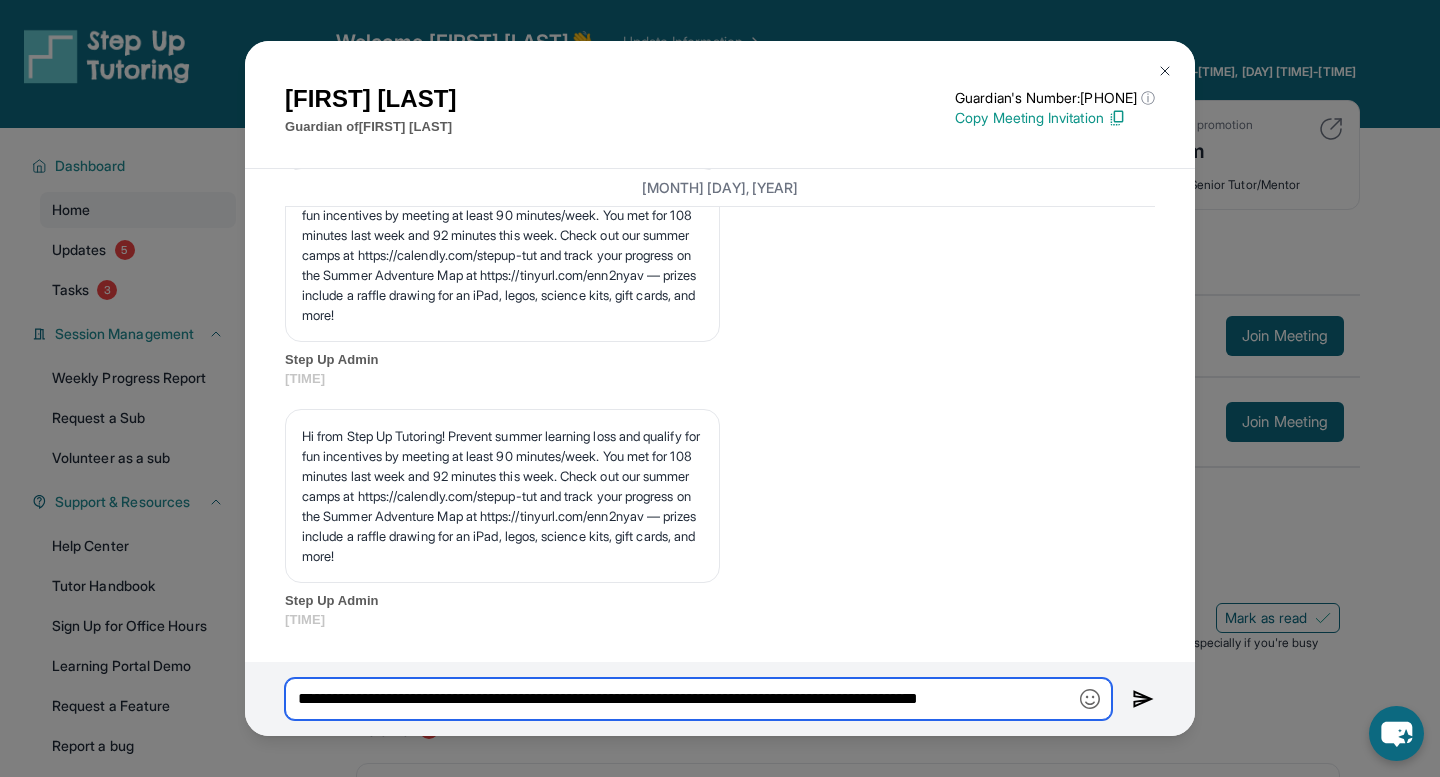 type on "**********" 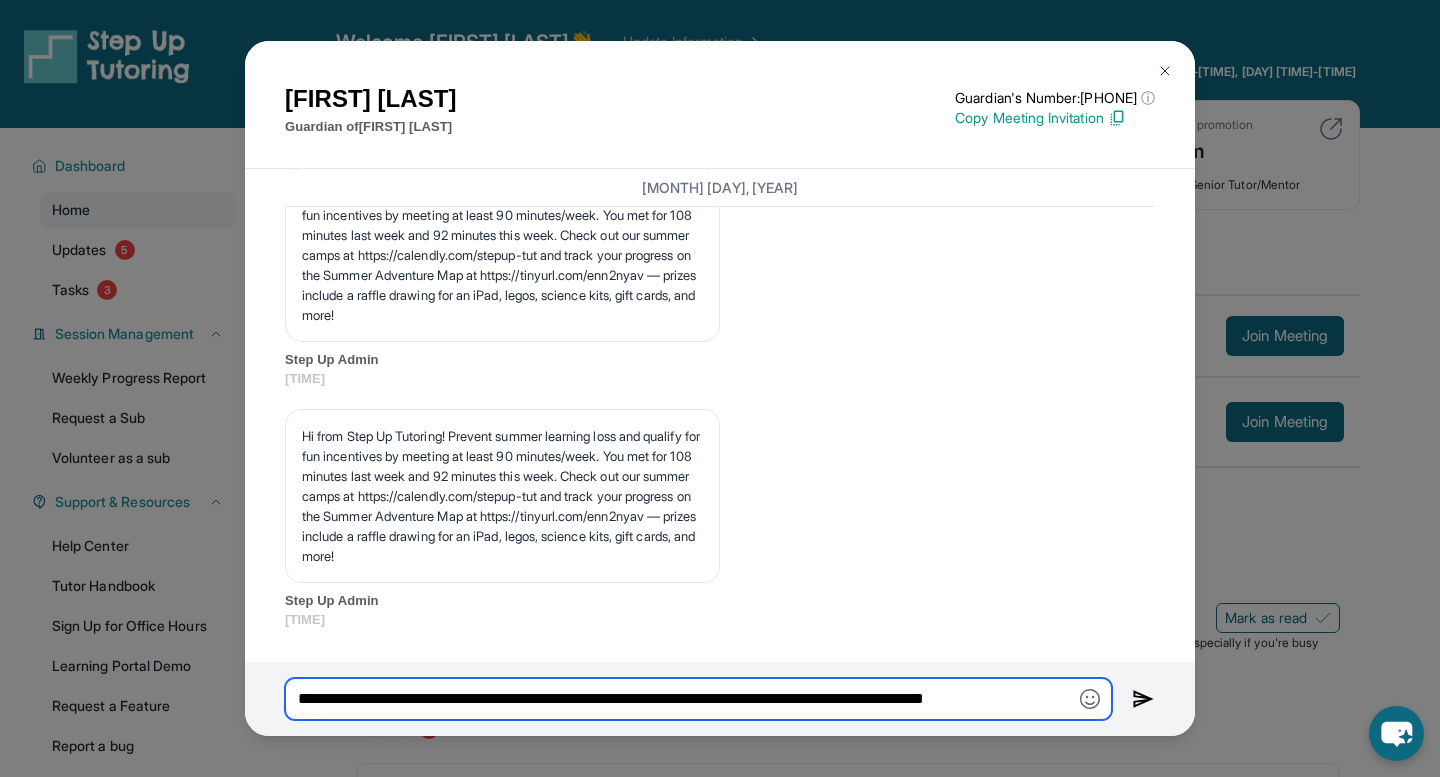 scroll, scrollTop: 0, scrollLeft: 23, axis: horizontal 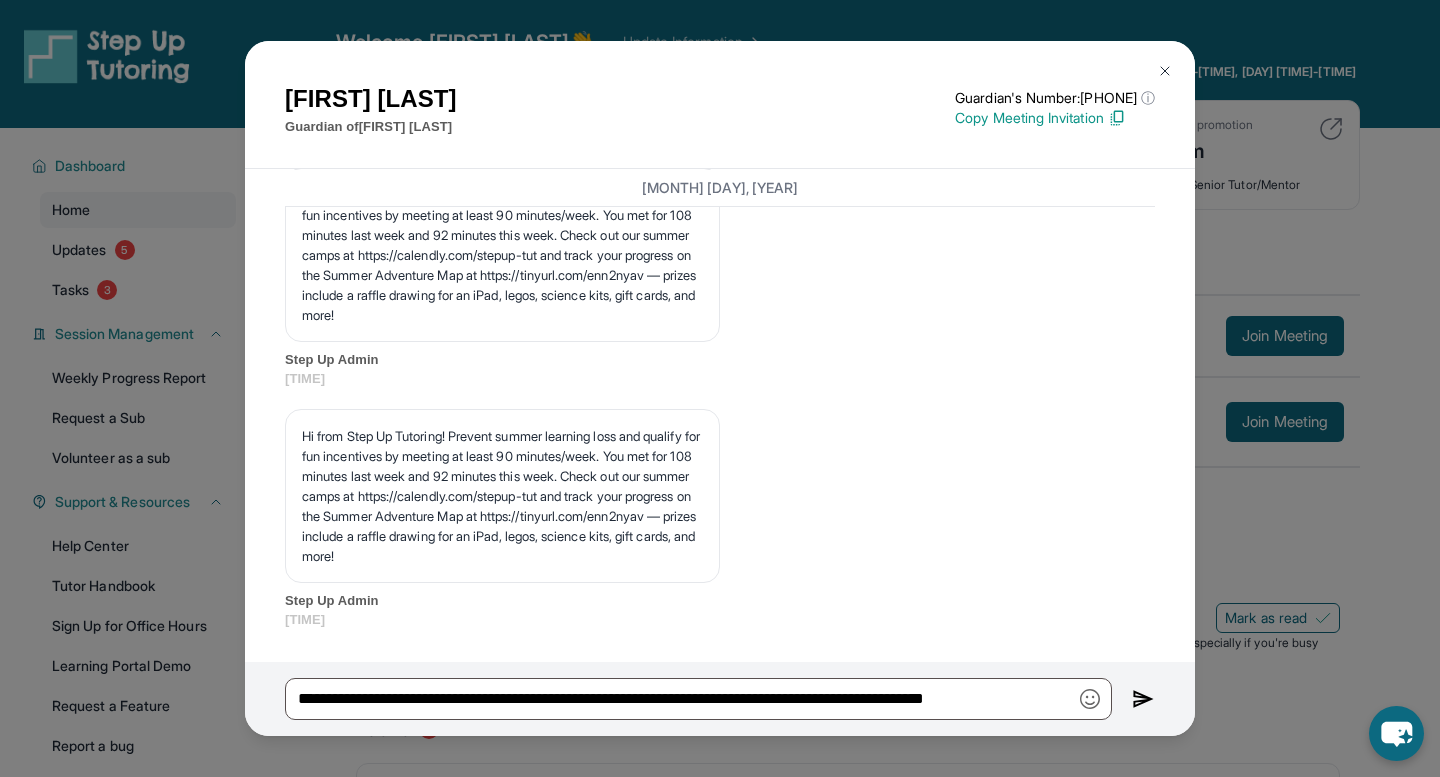 click at bounding box center (1165, 71) 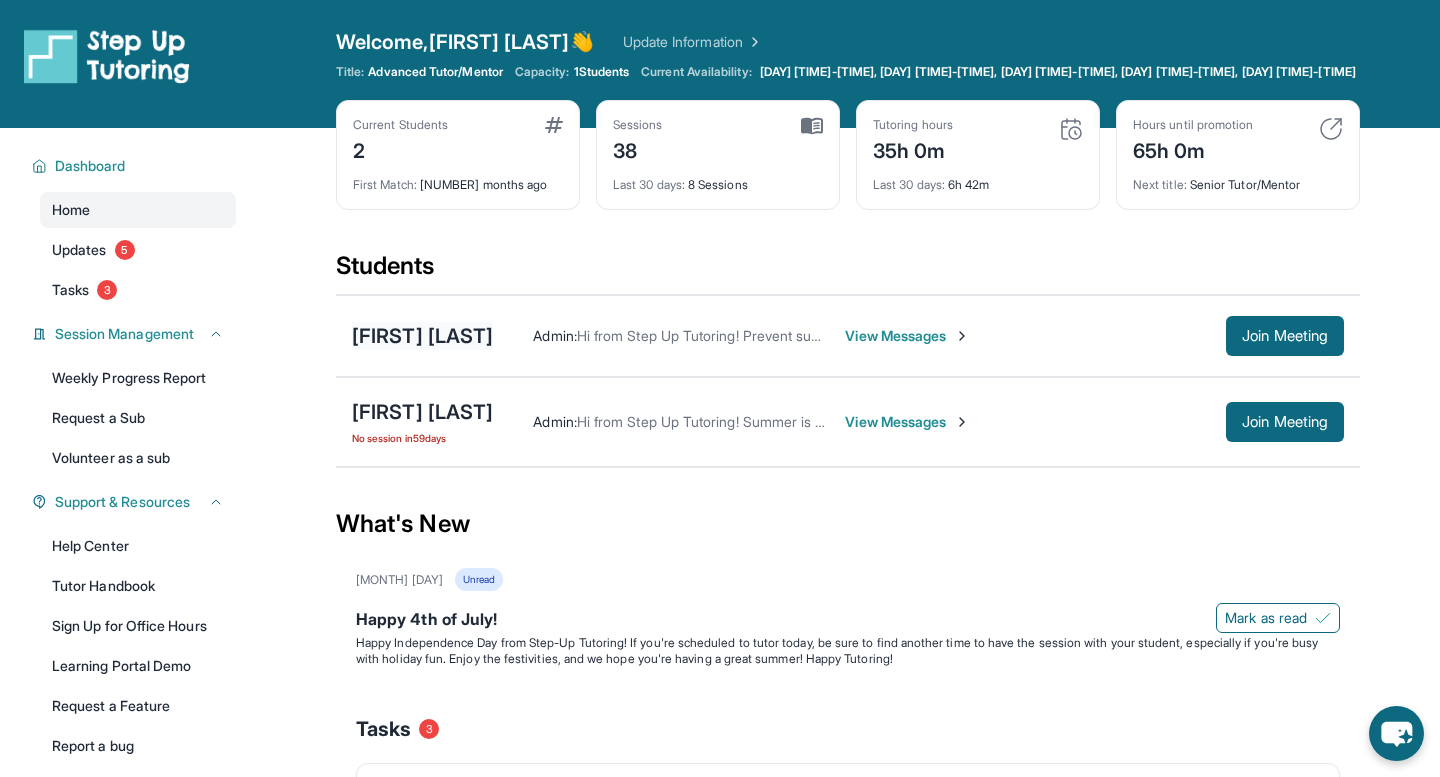 click on "[FIRST] [LAST]" at bounding box center (422, 336) 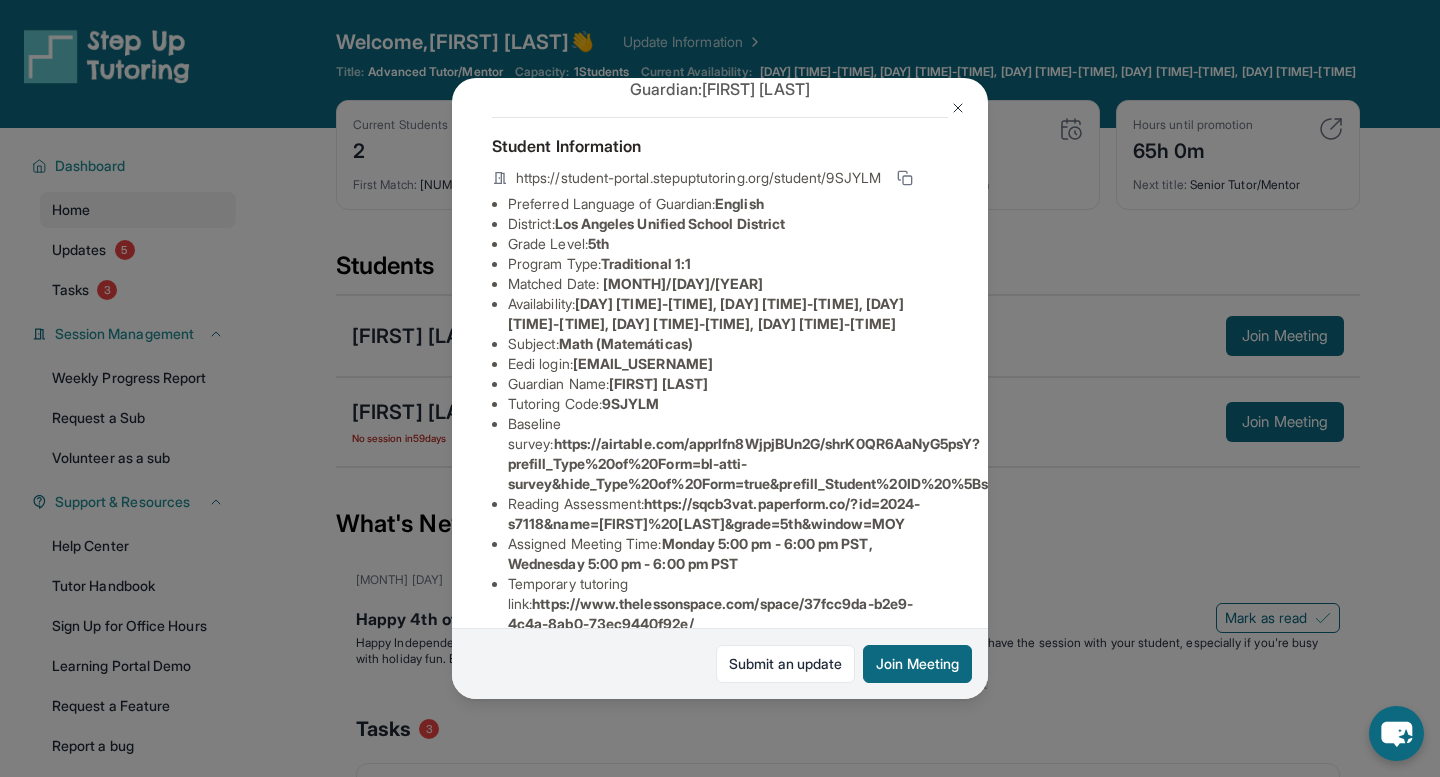 scroll, scrollTop: 70, scrollLeft: 0, axis: vertical 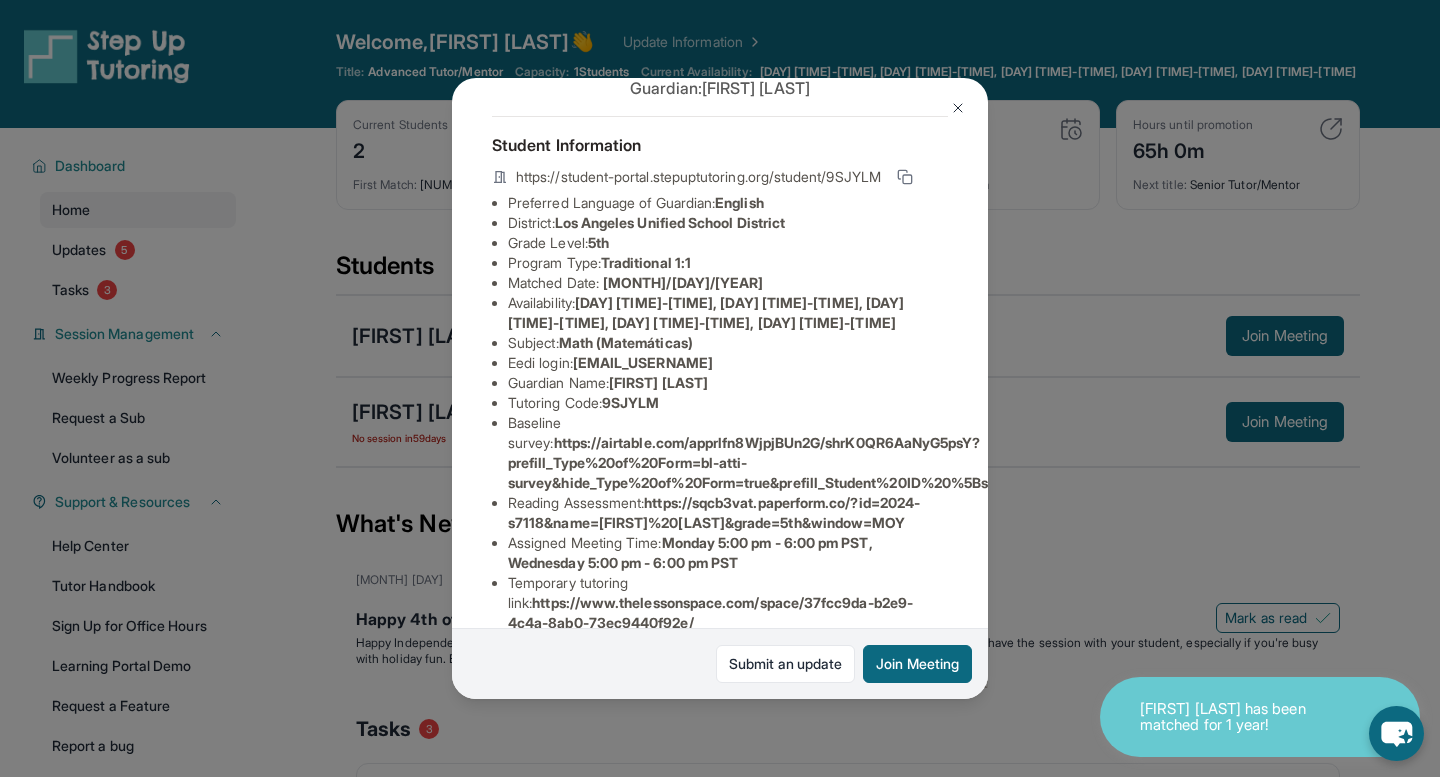 click at bounding box center [958, 108] 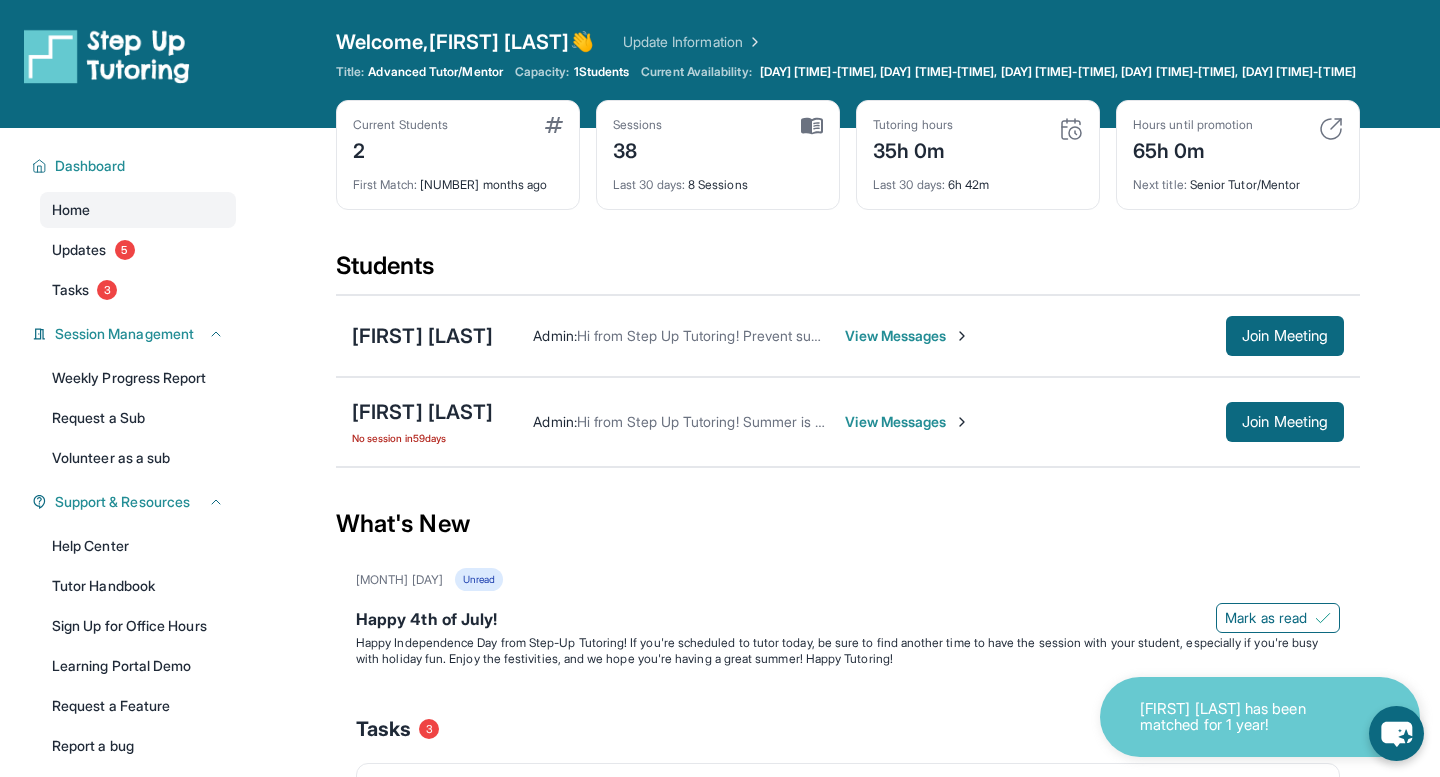 click on "Admin :  Hi from Step Up Tutoring! Prevent summer learning loss and qualify for fun incentives by meeting at least 90 minutes/week. You met for 108 minutes last week and 92 minutes this week. Check out our summer camps at https://calendly.com/stepup-tut and track your progress on the Summer Adventure Map at https://tinyurl.com/enn2nyav — prizes include a raffle drawing for an iPad, legos, science kits, gift cards, and more! View Messages Join Meeting" at bounding box center [918, 336] 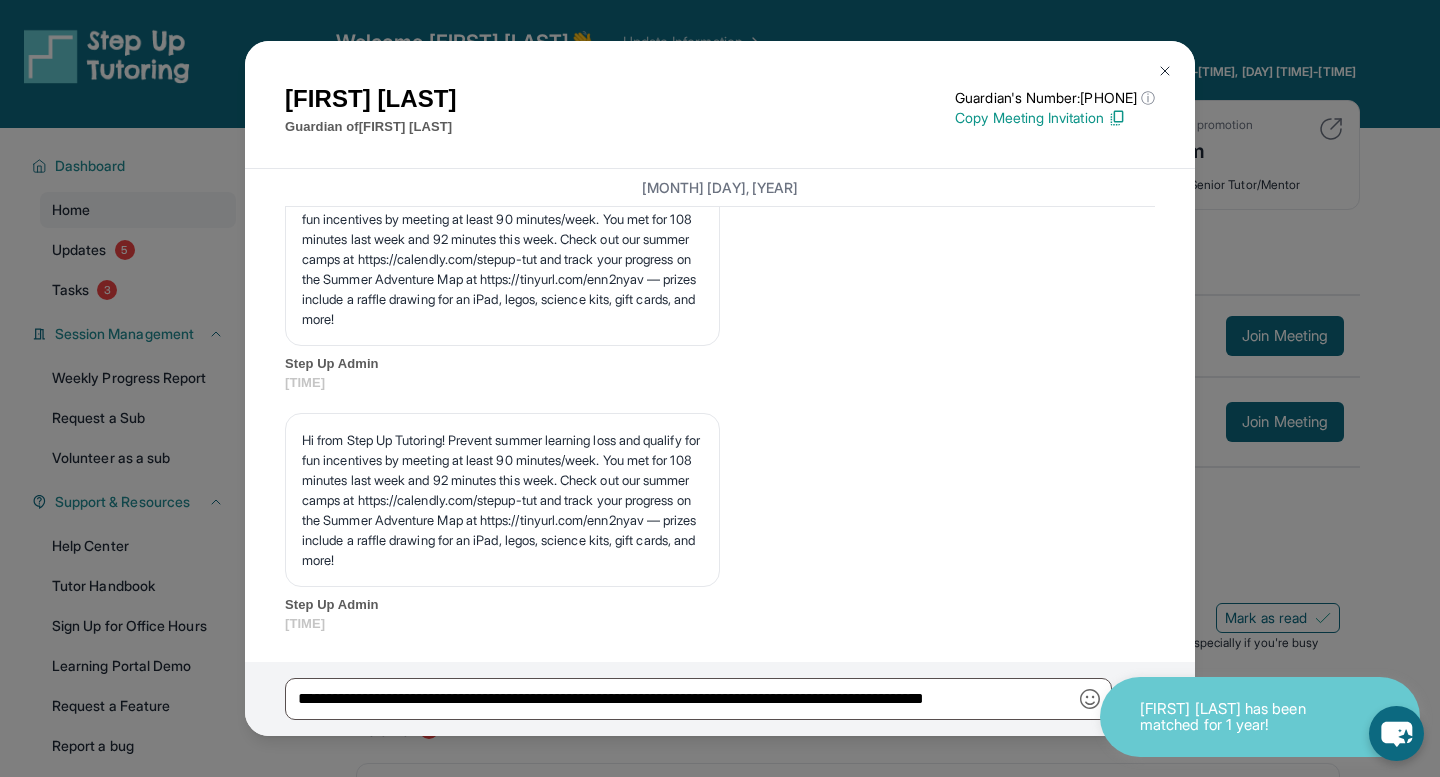 scroll, scrollTop: 10629, scrollLeft: 0, axis: vertical 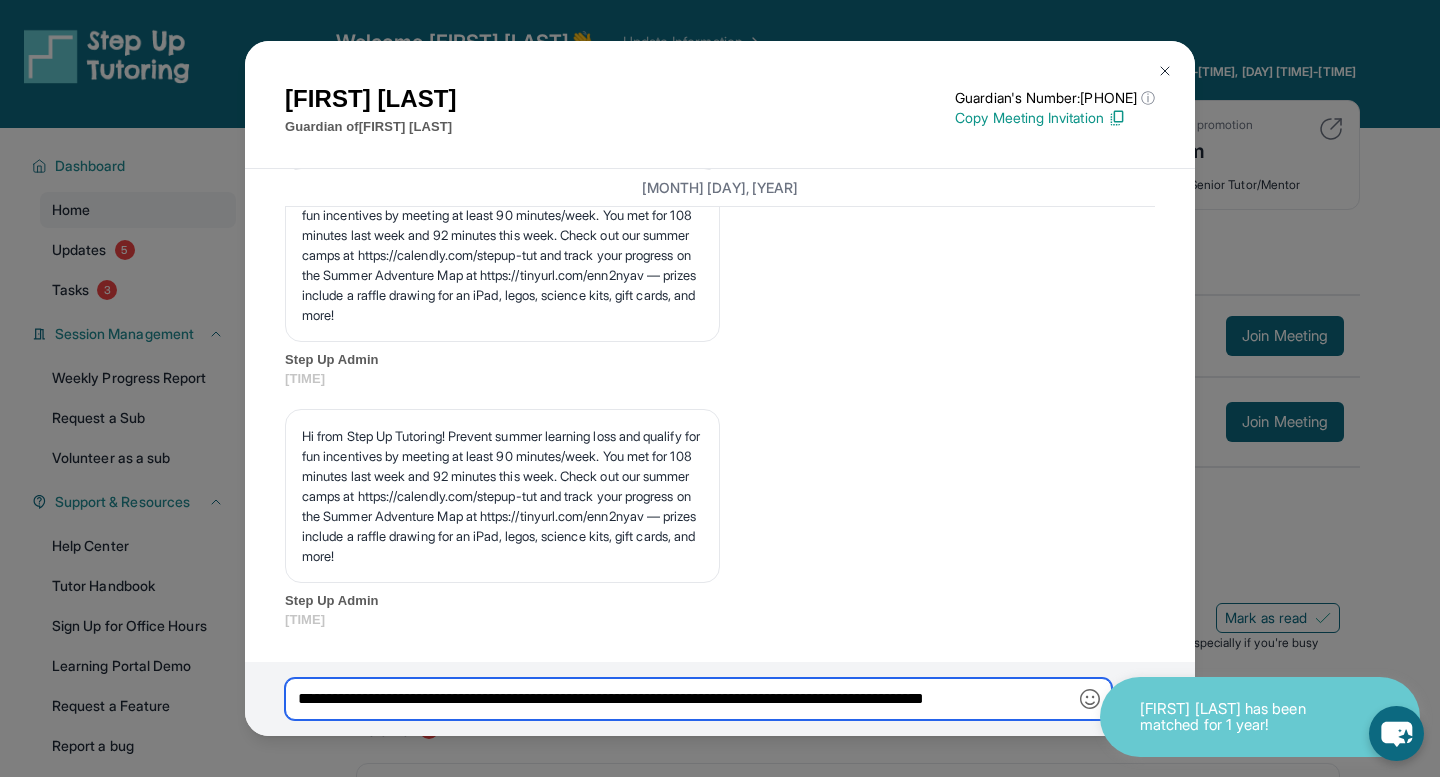 click on "**********" at bounding box center (698, 699) 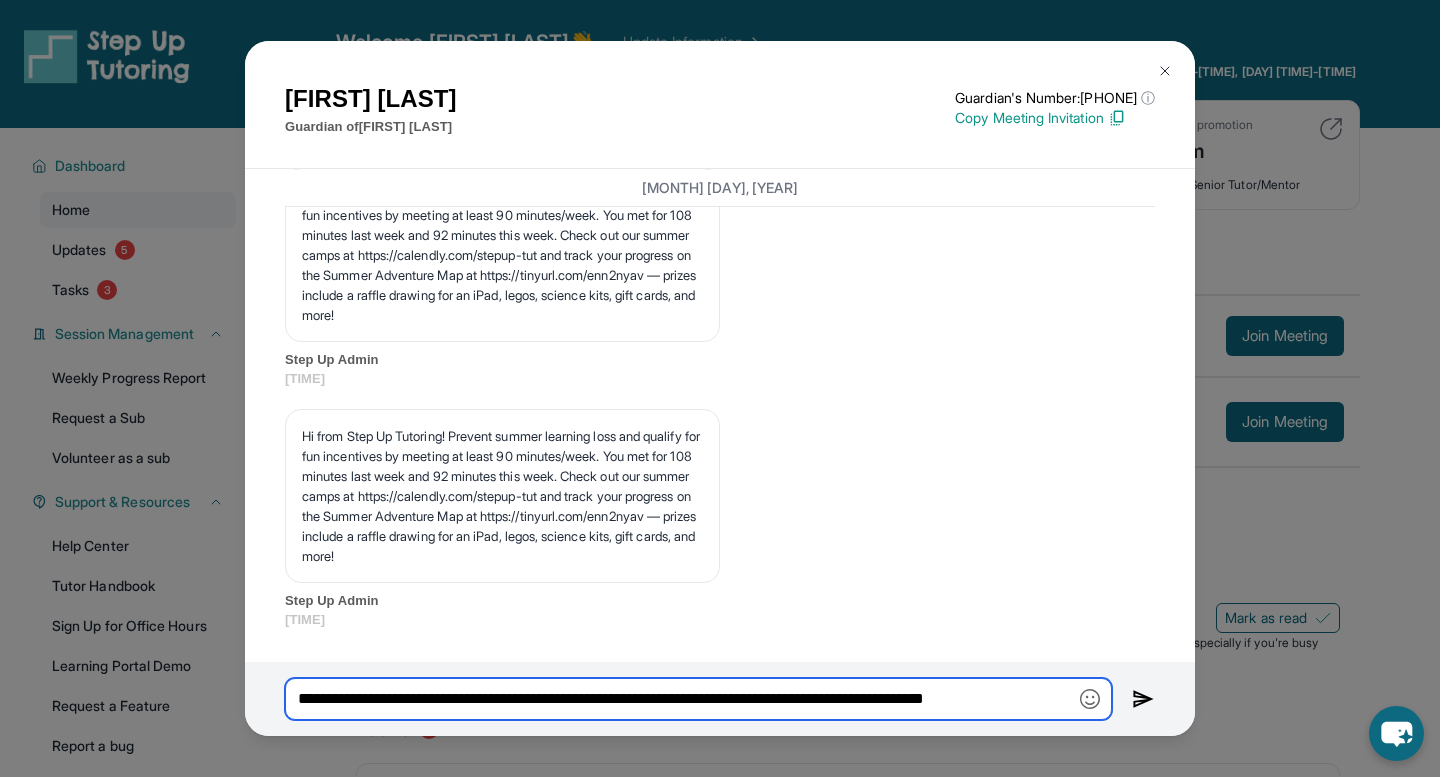 scroll, scrollTop: 0, scrollLeft: 23, axis: horizontal 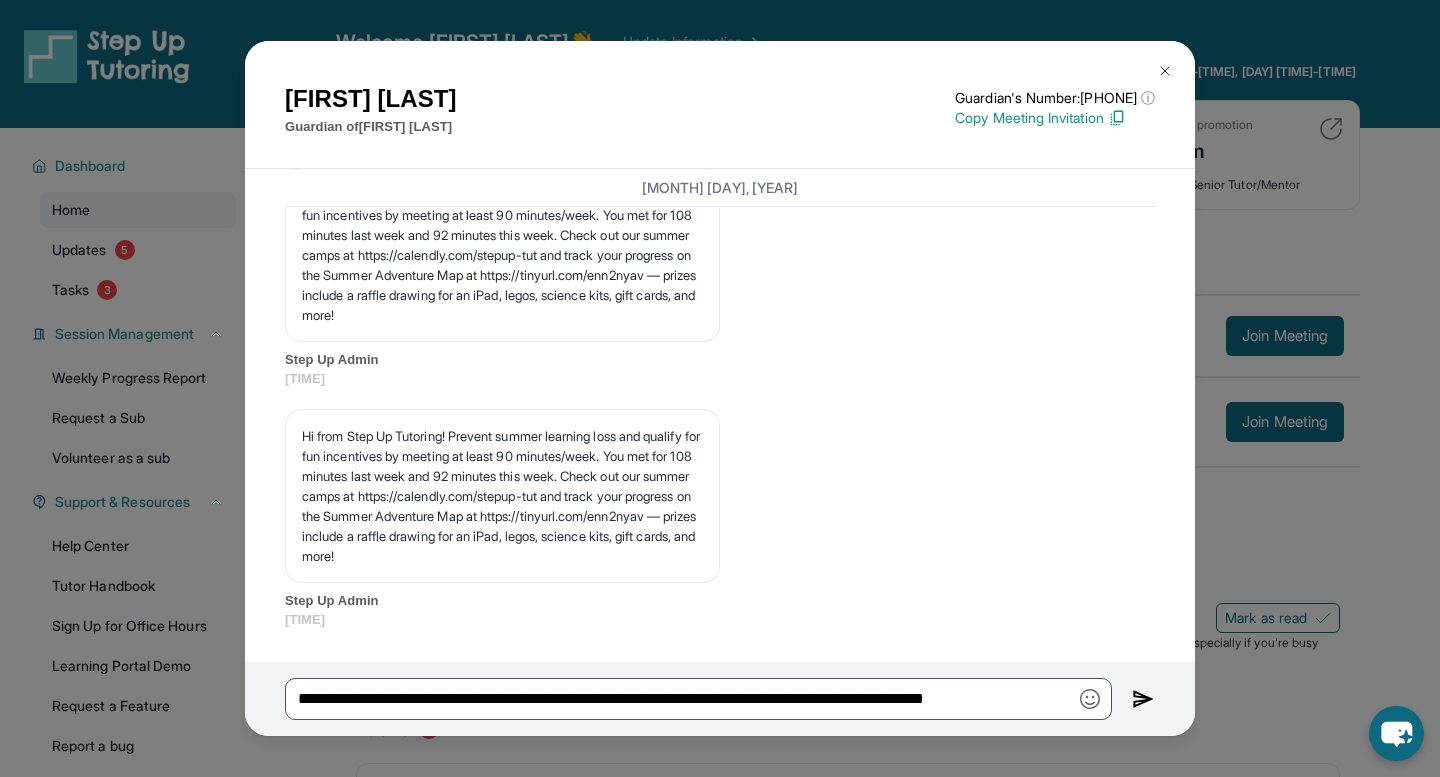 click at bounding box center (1143, 699) 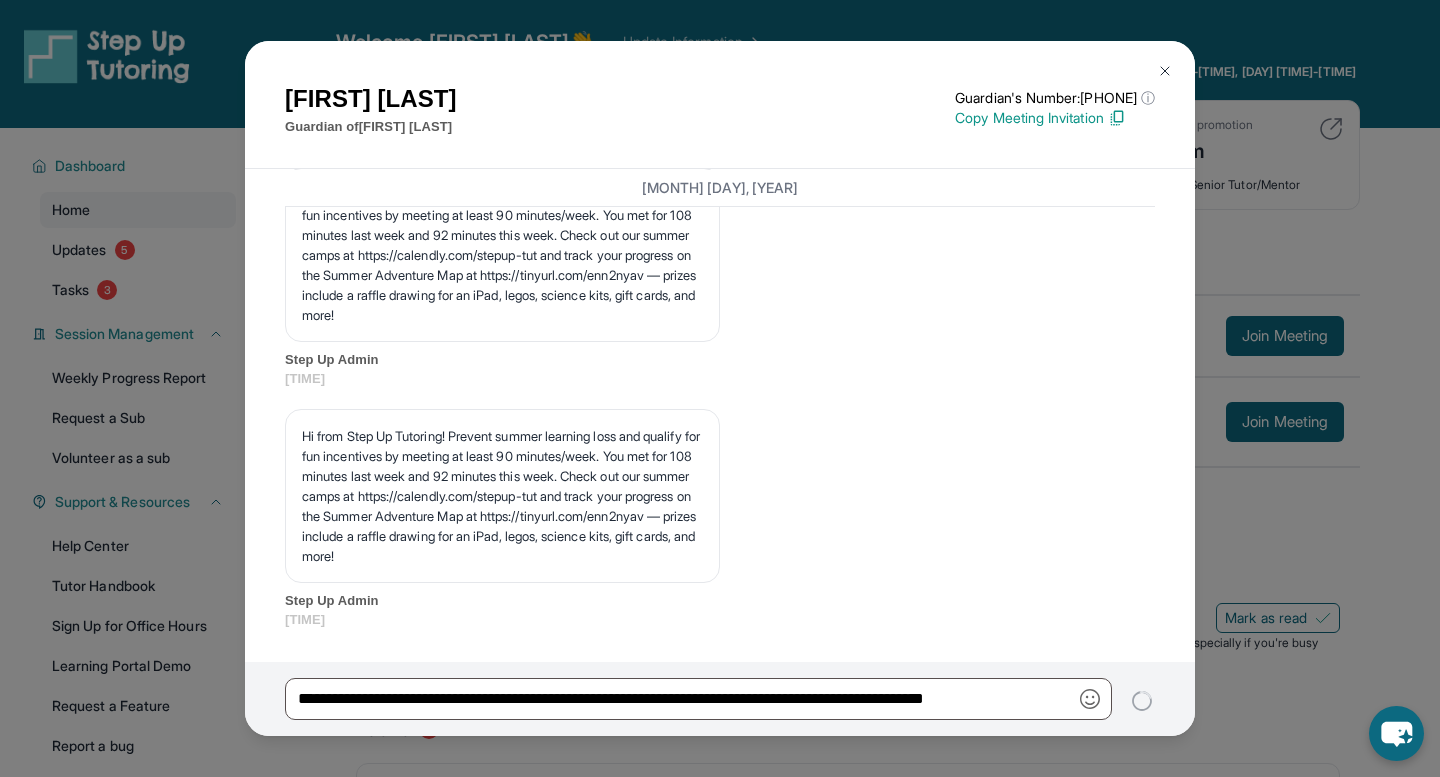 scroll, scrollTop: 0, scrollLeft: 0, axis: both 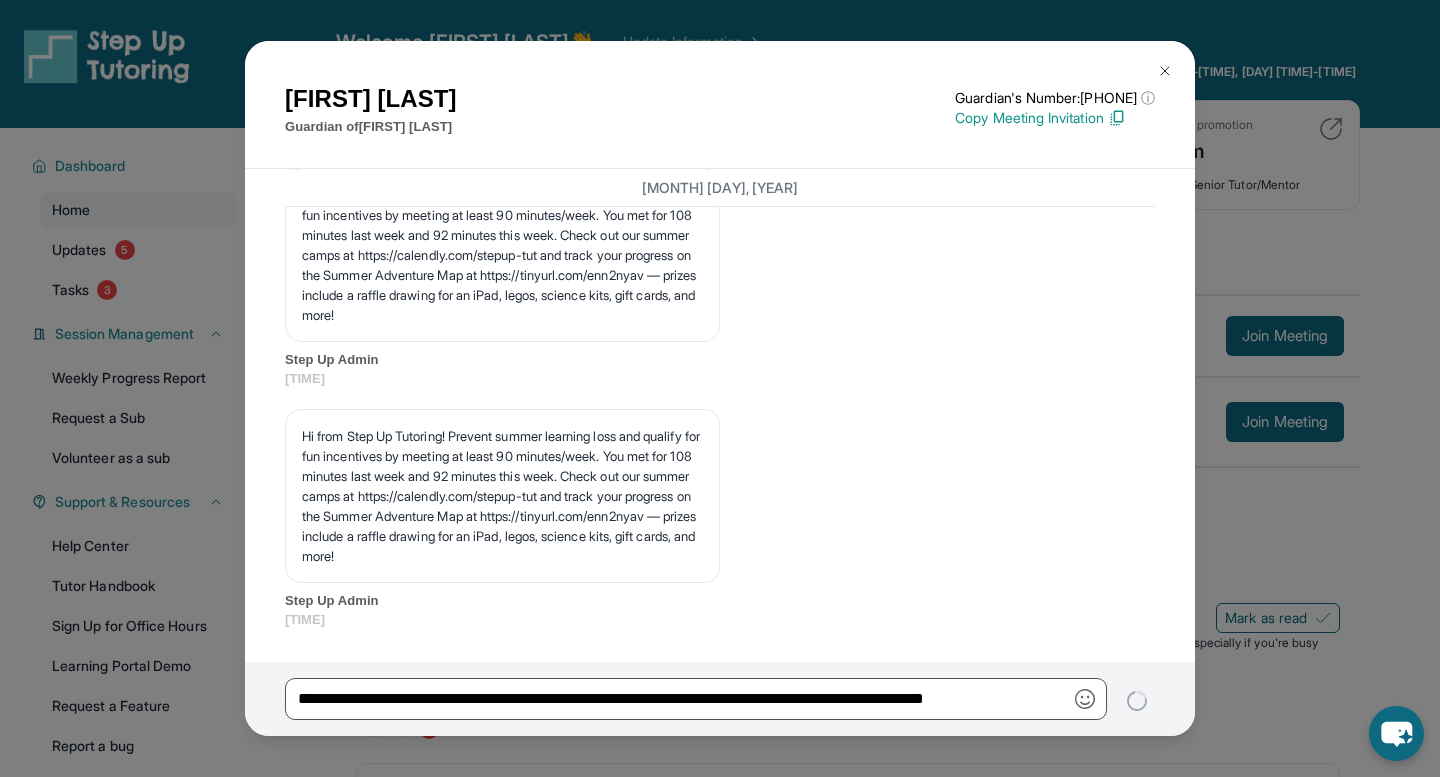 type 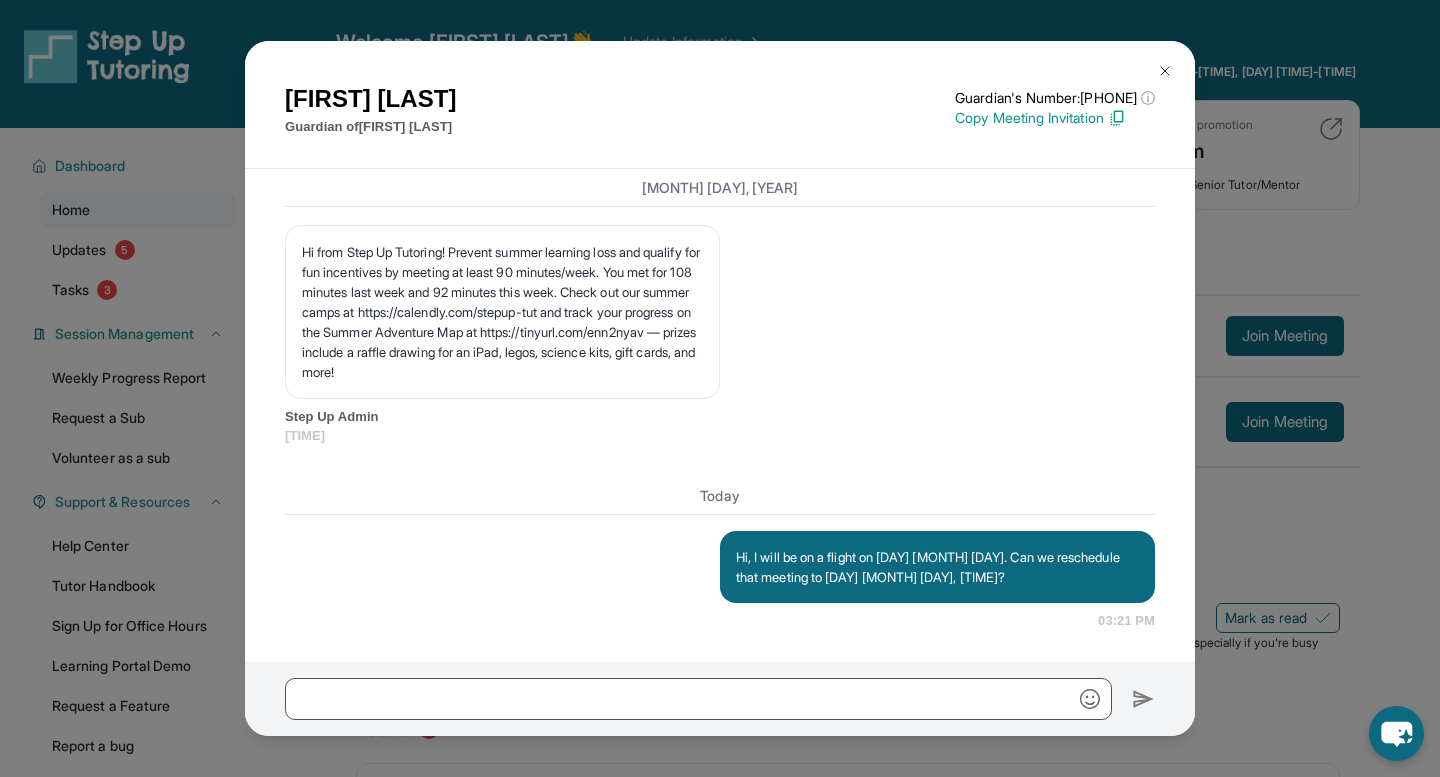 scroll, scrollTop: 10813, scrollLeft: 0, axis: vertical 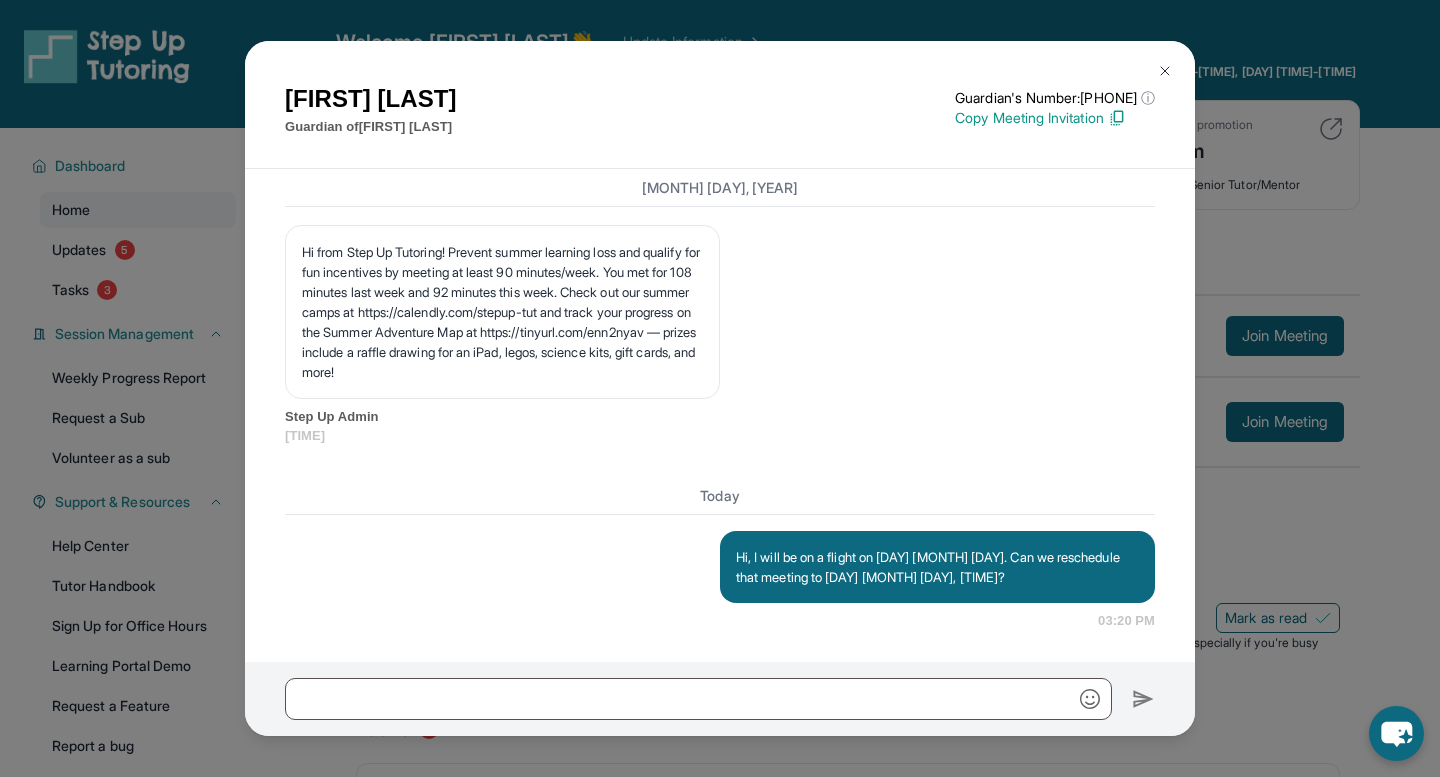 click on "Orlandes   Goff Guardian of  Jason   Goff Guardian's Number:  +14248428619 ⓘ This isn't the guardian's real number — it's a private forwarding number that keeps their info safe while still letting you text them. Copy Meeting Invitation June 16, 2025 <p>**New Step Up Tutoring Match Chat**: Hi Orlandes! This is the start of your chat with Jason's new tutor, Ren Kuan. Please respond to this text with a message to your tutor introducing yourself with your name and your relation to Jason within 24 hours. They will reply to start scheduling your first session (we suggest within 7 days of this text) and 2x/week tutoring schedule. Save this contact with your tutor's name and Step Up, so you know where to reach them. Happy tutoring! :)</p> Step Up Admin 11:37 PM Step Up Admin 11:37 PM Step Up Admin 11:37 PM Step Up Admin 11:37 PM Step Up Admin 11:37 PM Step Up Admin 11:37 PM <p>Please confirm that the tutor will be able to attend your first assigned meeting time before joining the link!</p> Step Up Admin 11:37 PM" at bounding box center (720, 388) 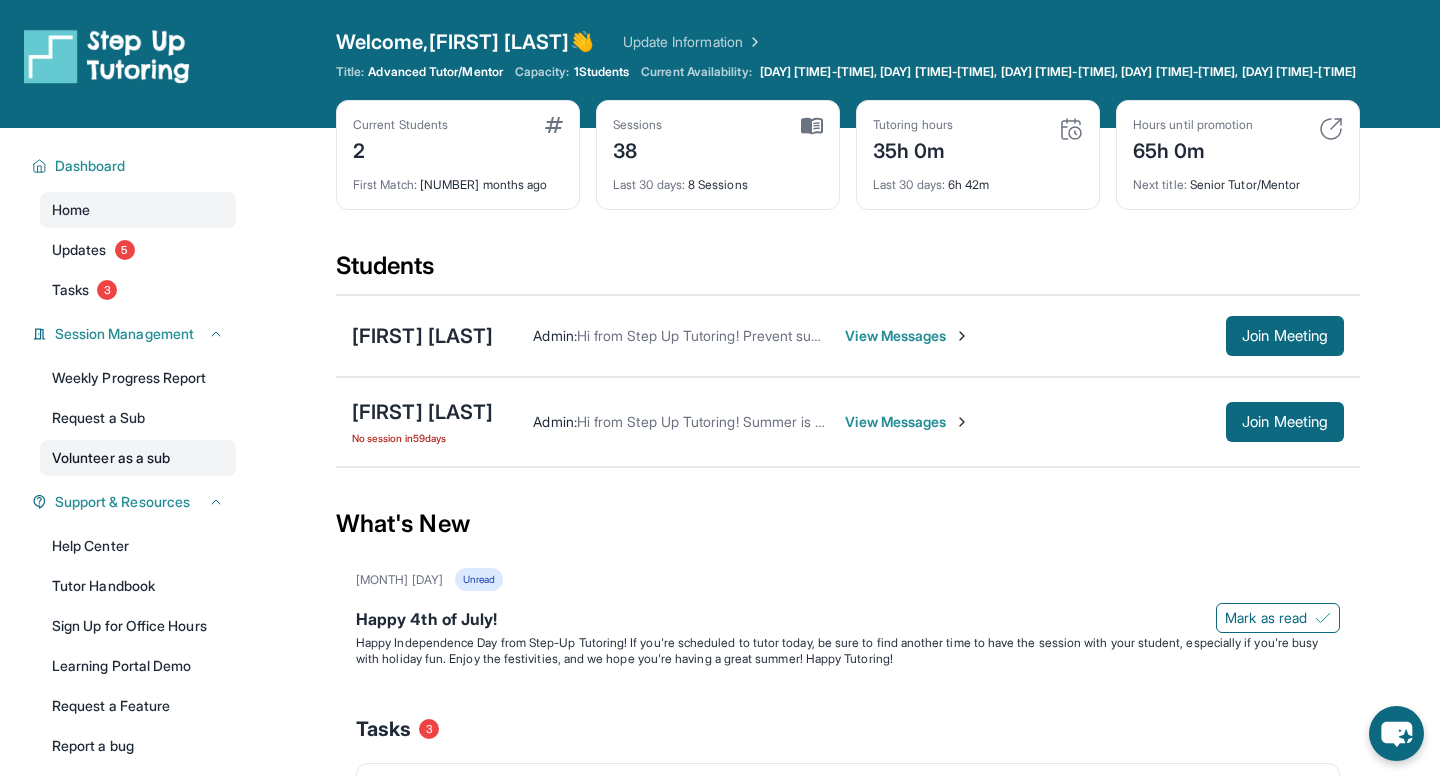click on "Volunteer as a sub" at bounding box center (138, 458) 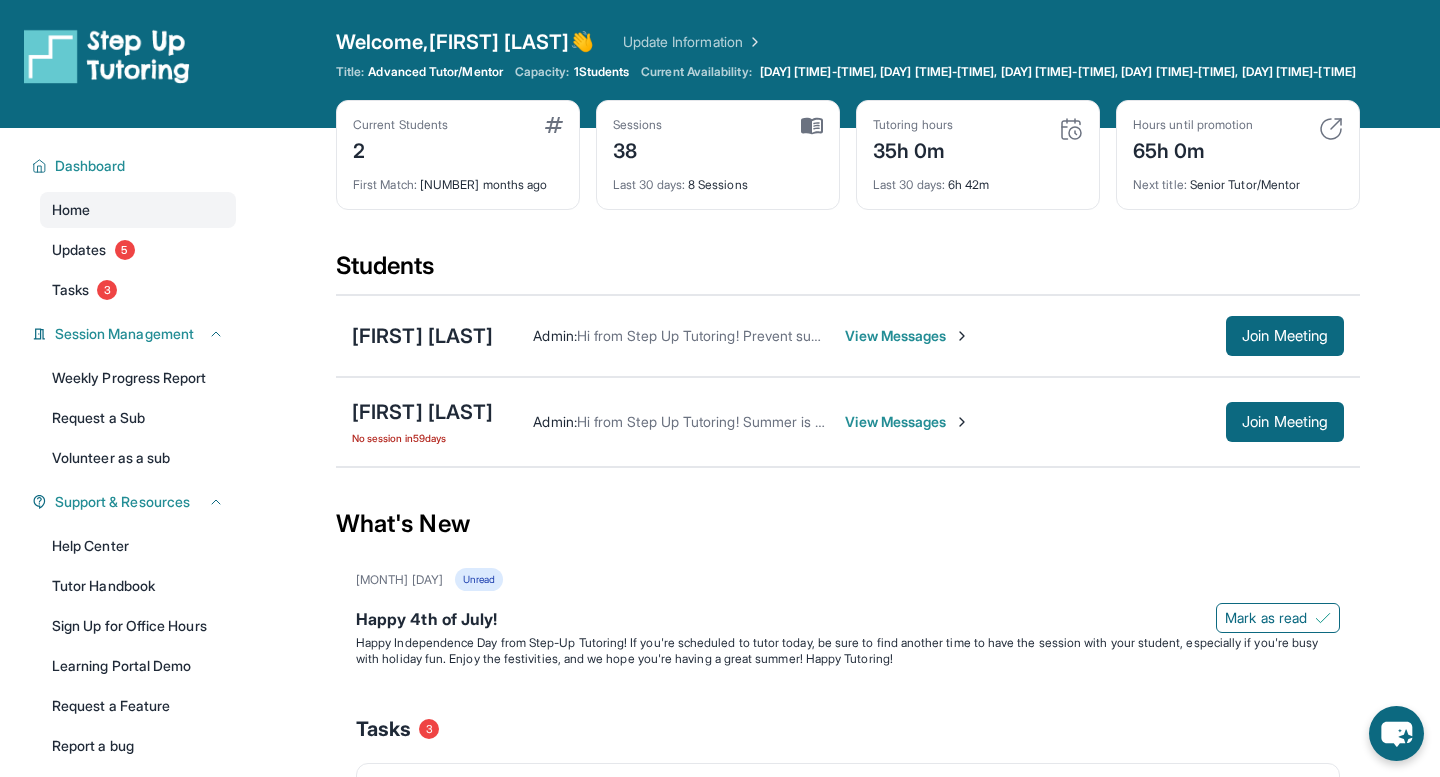 scroll, scrollTop: 530, scrollLeft: 0, axis: vertical 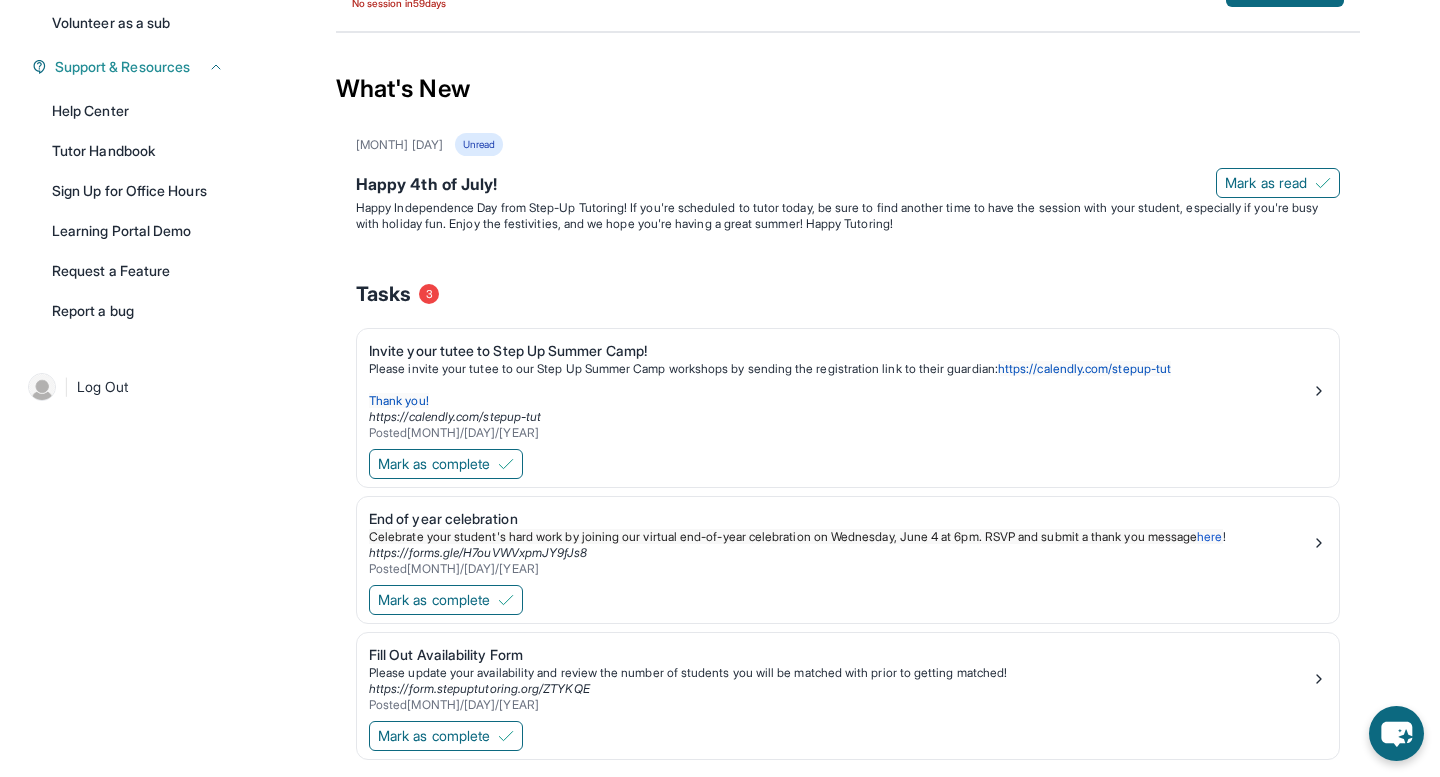 click on "July 5th Unread Happy 4th of July! Mark as read Happy Independence Day from Step-Up Tutoring! If you're scheduled to tutor today, be sure to find another time to have the session with your student, especially if you're busy with holiday fun. Enjoy the festivities, and we hope you're having a great summer! Happy Tutoring! Tasks 3 Invite your tutee to Step Up Summer Camp!  Please invite your tutee to our Step Up Summer Camp workshops by sending the registration link to their guardian:  https://calendly.com/stepup-tut Thank you! https://calendly.com/stepup-tut Posted  6/6/2025 Mark as complete End of year celebration Celebrate your student's hard work by joining our virtual end-of-year celebration on Wednesday, June 4 at 6pm. RSVP and submit a thank you message  here ! https://forms.gle/H7ouVWVxpmJY9fJs8 Posted  5/28/2025 Mark as complete Fill Out Availability Form Please update your availability and review the number of students you will be matched with prior to getting matched! Posted  2/16/2025" at bounding box center (848, 480) 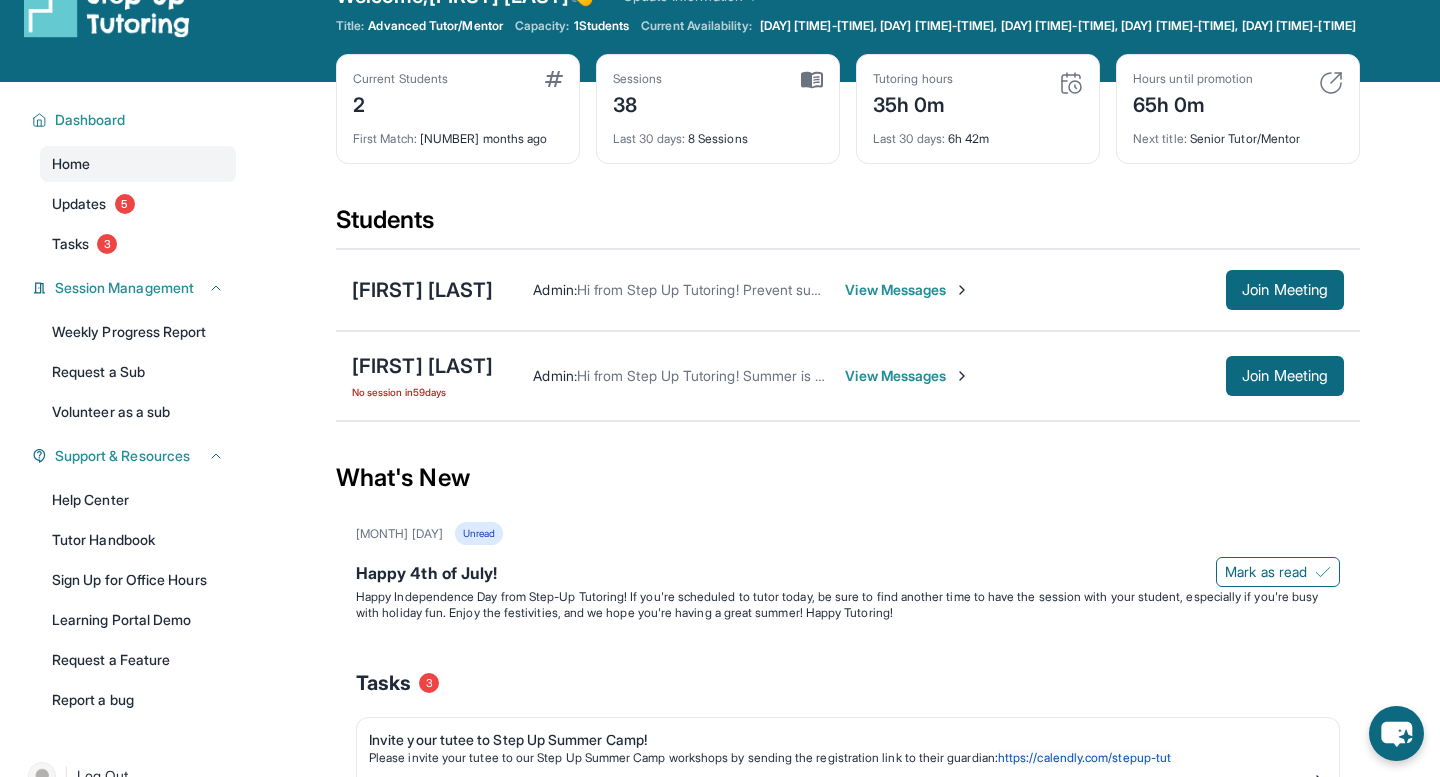 scroll, scrollTop: 0, scrollLeft: 0, axis: both 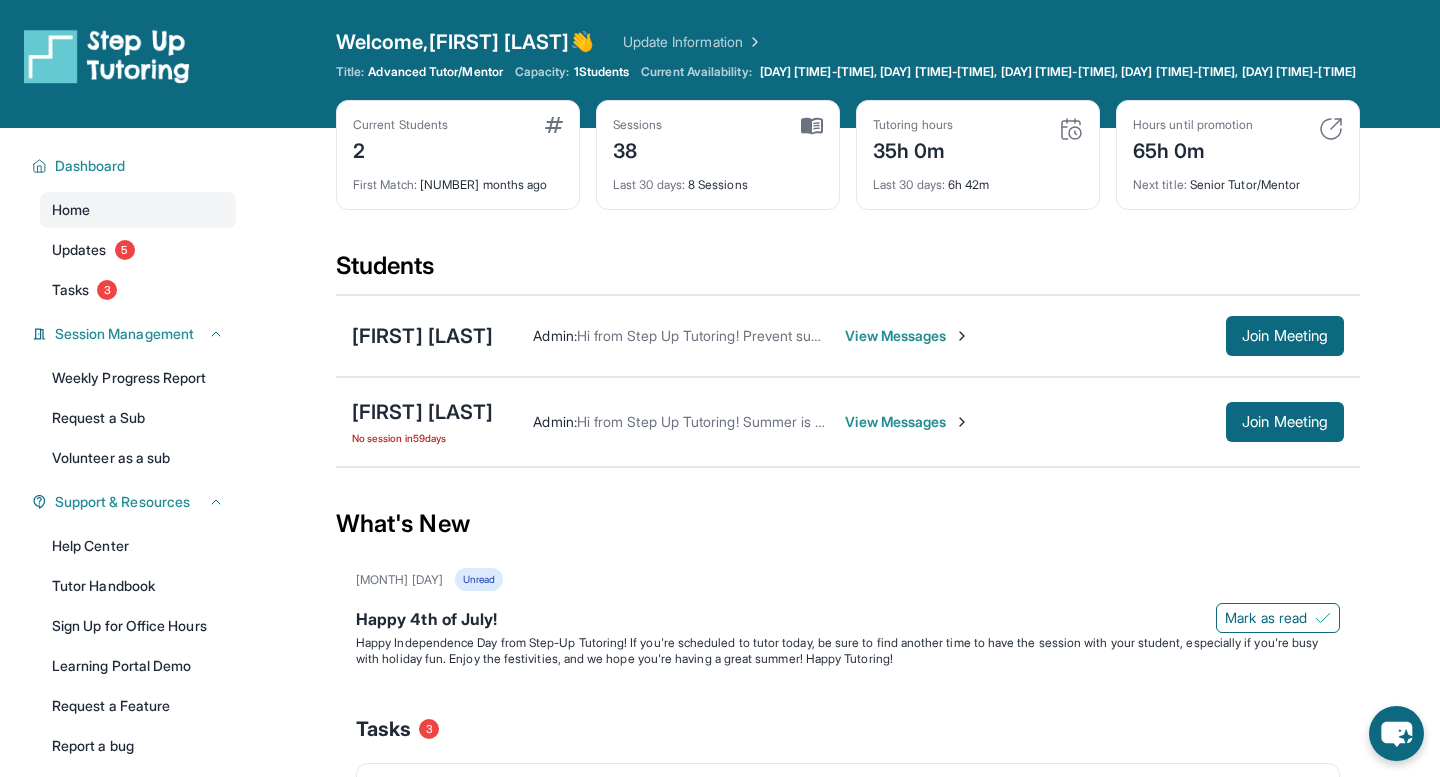 click on "Sessions 38" at bounding box center [718, 141] 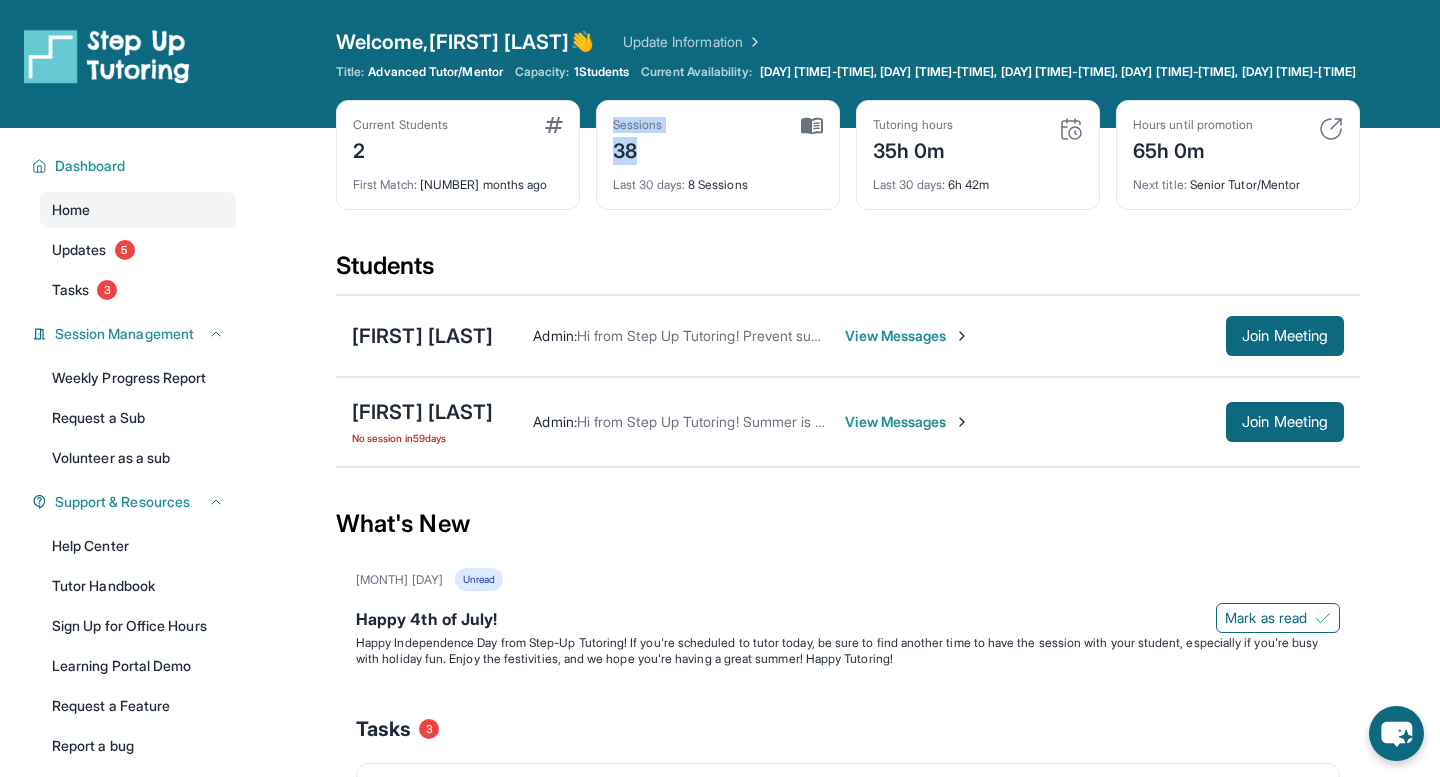 click on "[AGE]" at bounding box center [638, 149] 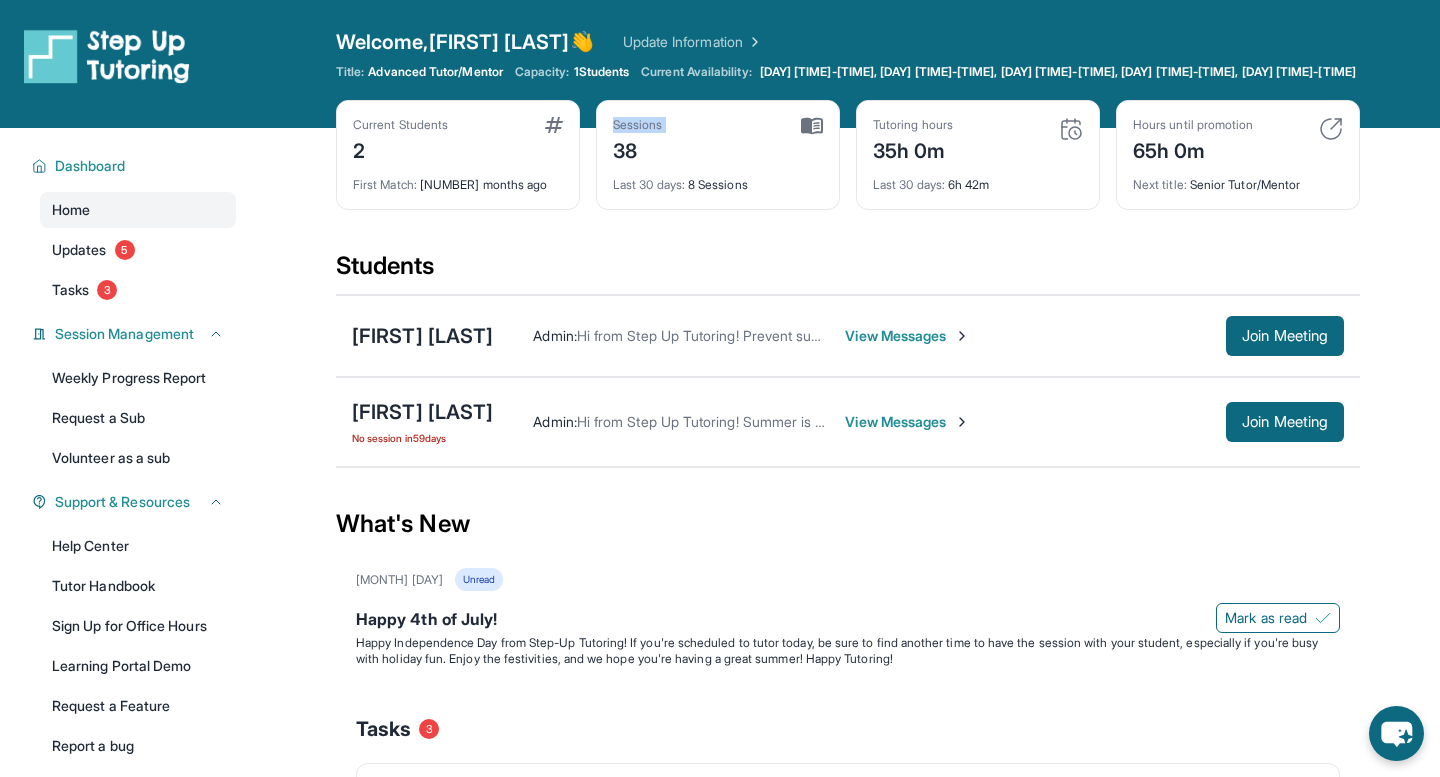 click on "[AGE]" at bounding box center (638, 149) 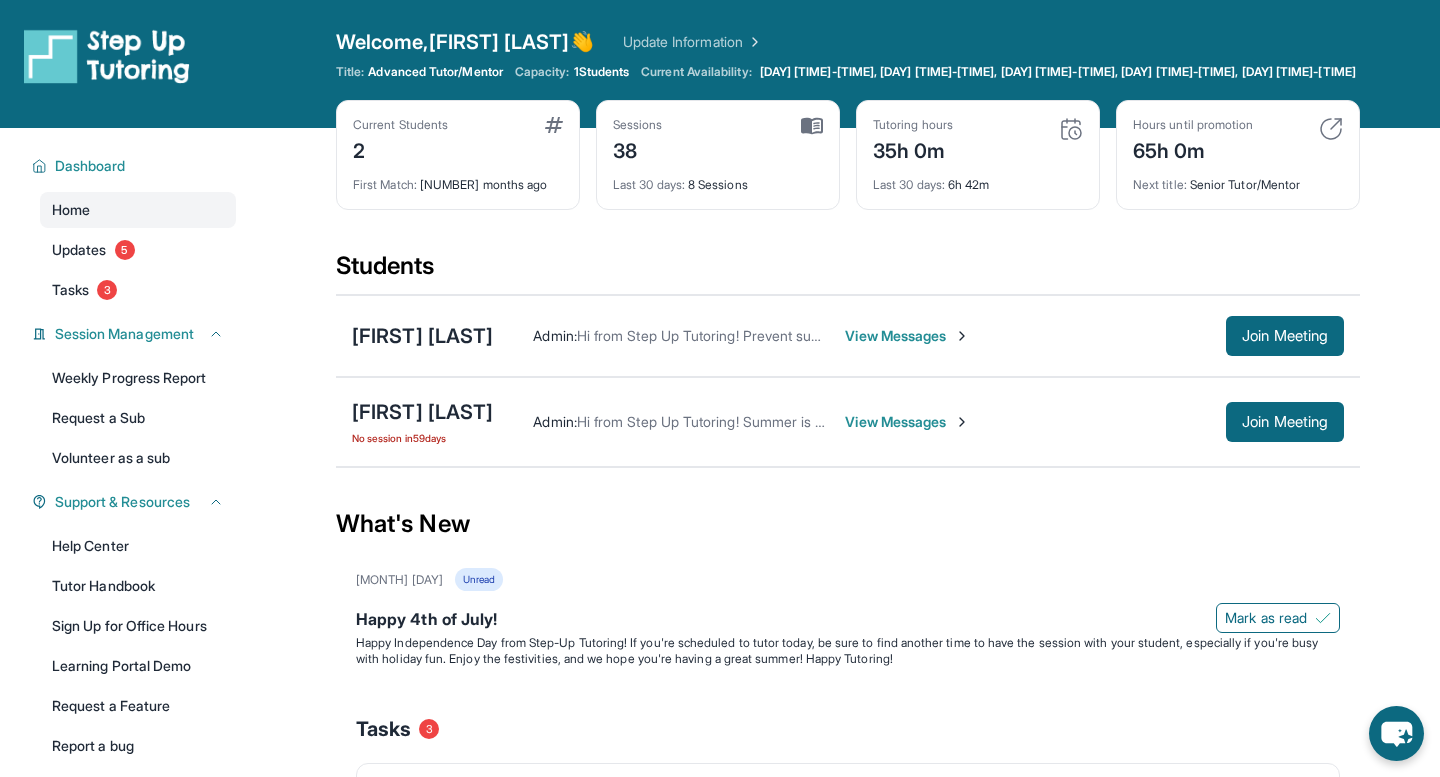 click on "[AGE]" at bounding box center [638, 149] 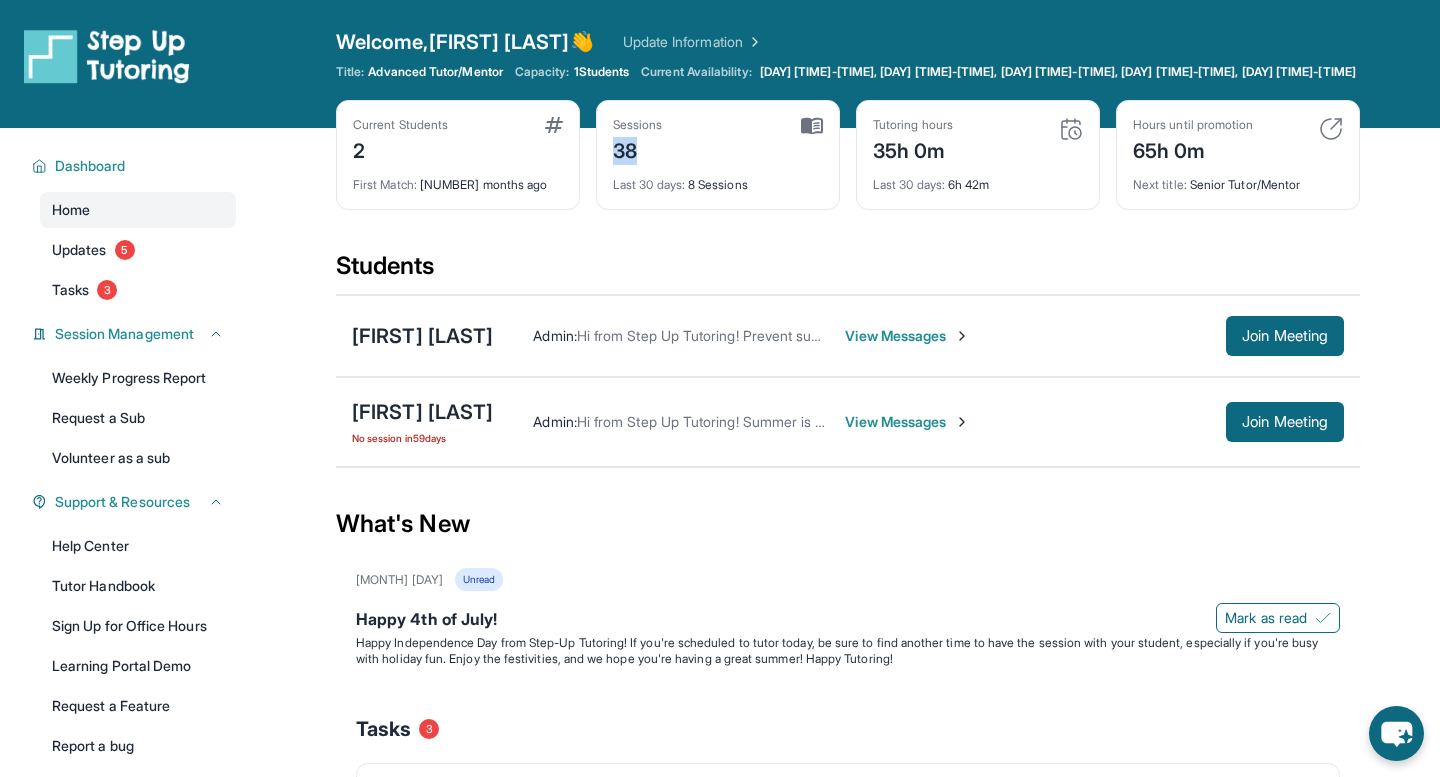click on "[AGE]" at bounding box center [638, 149] 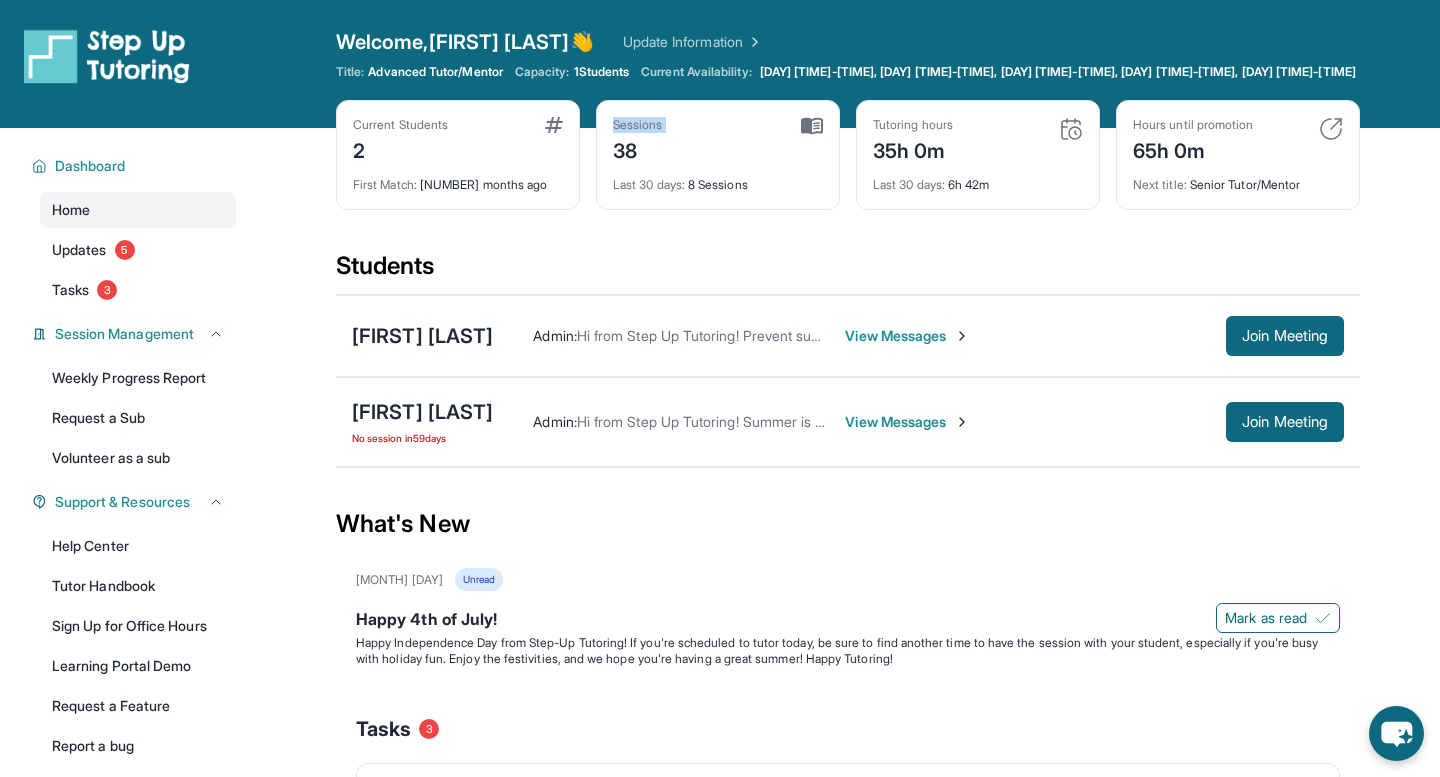 click on "[AGE]" at bounding box center [638, 149] 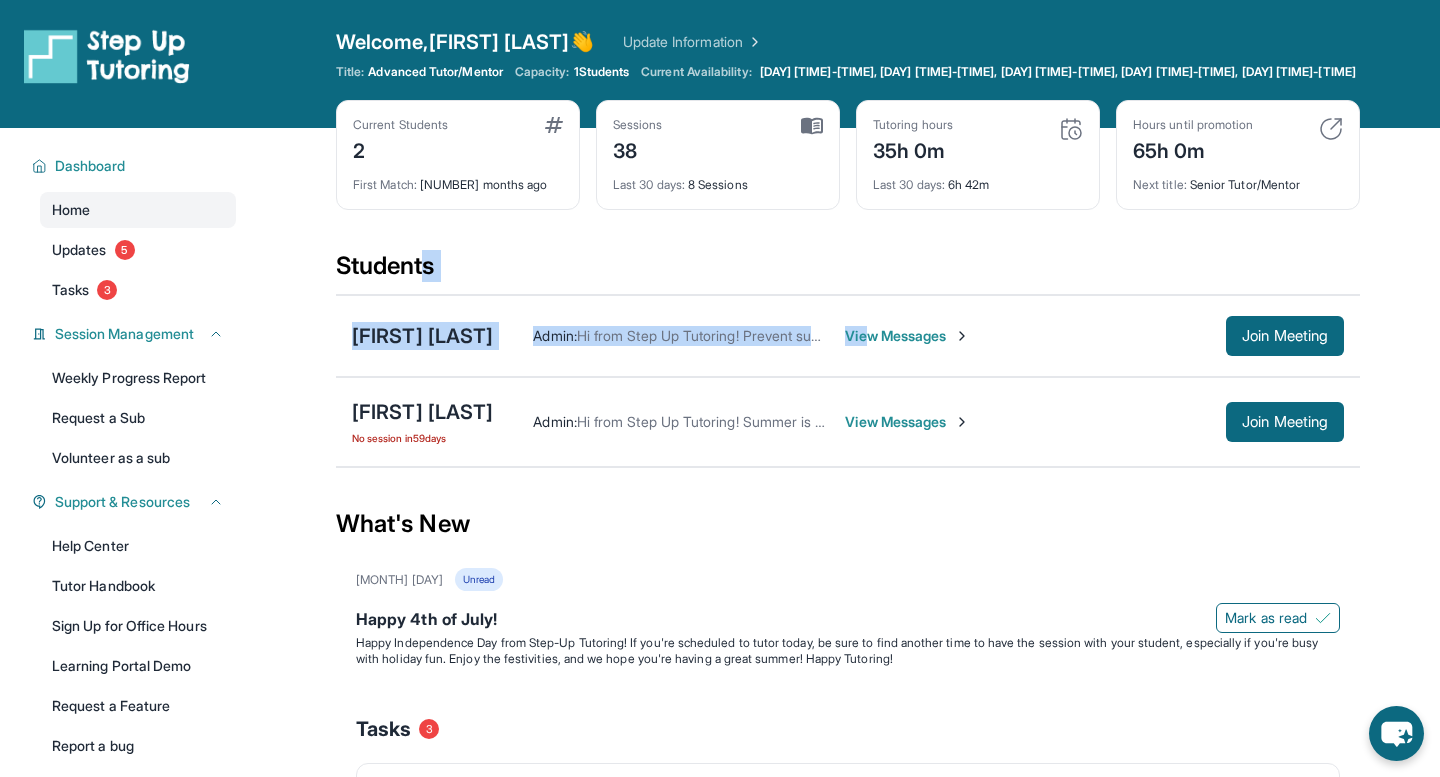 drag, startPoint x: 833, startPoint y: 347, endPoint x: 391, endPoint y: 297, distance: 444.81906 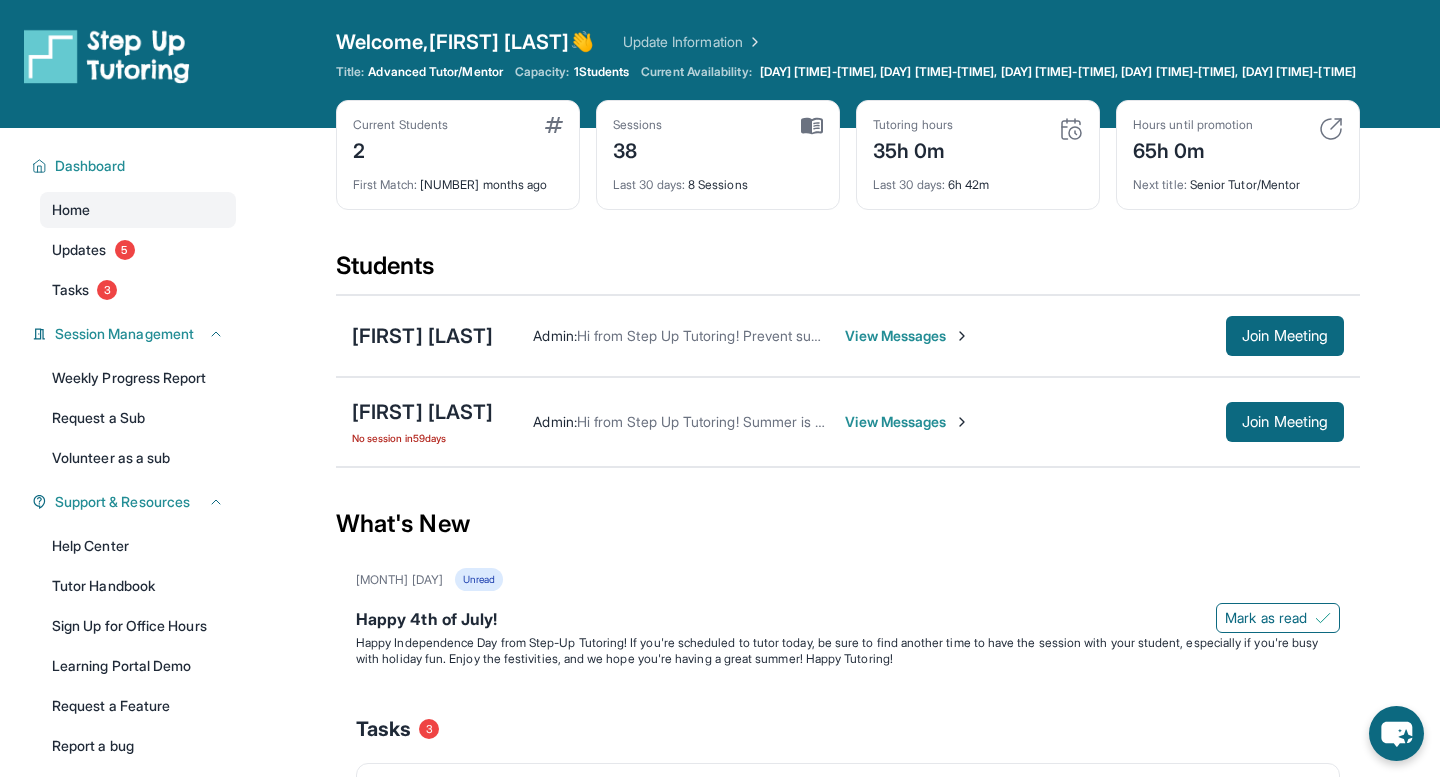 click on "Students" at bounding box center [848, 272] 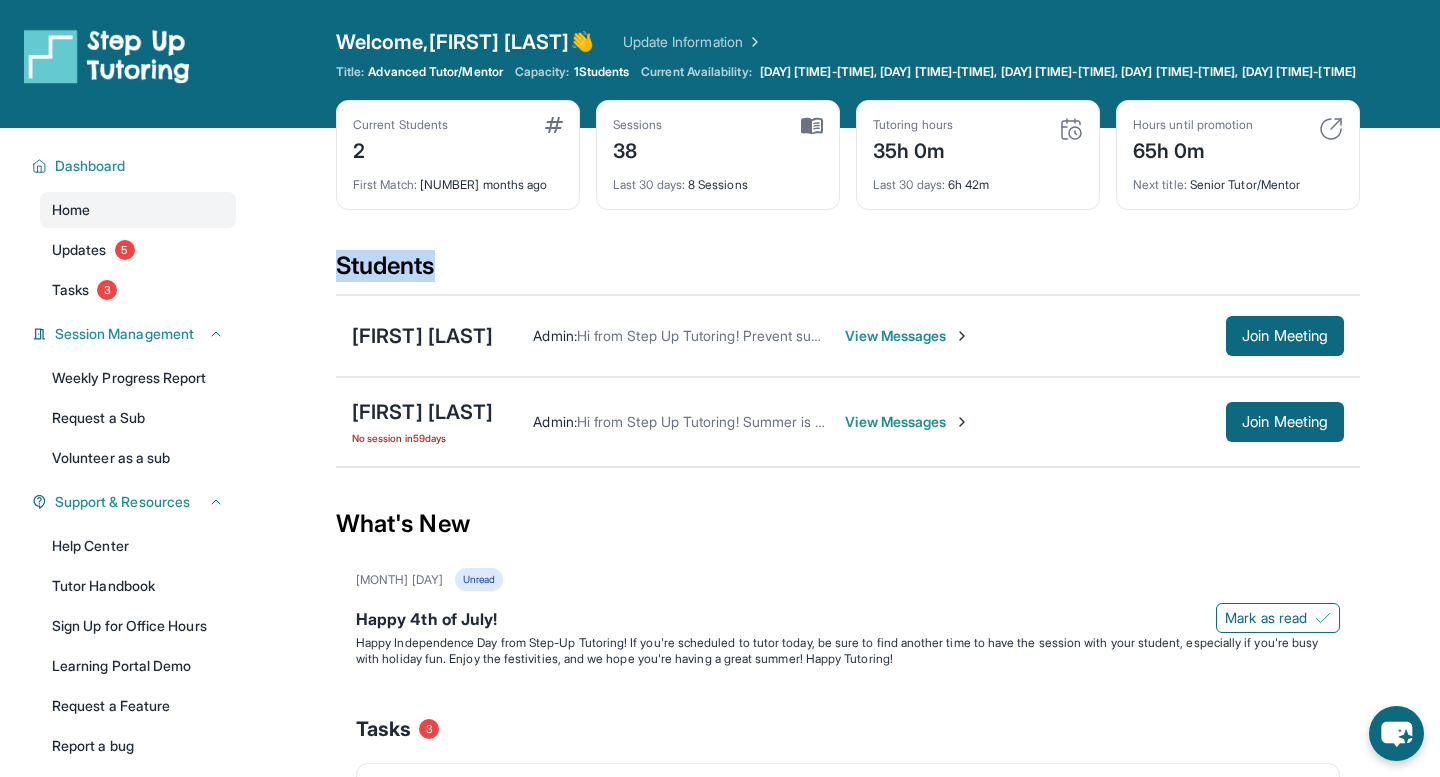 click on "Students" at bounding box center [848, 272] 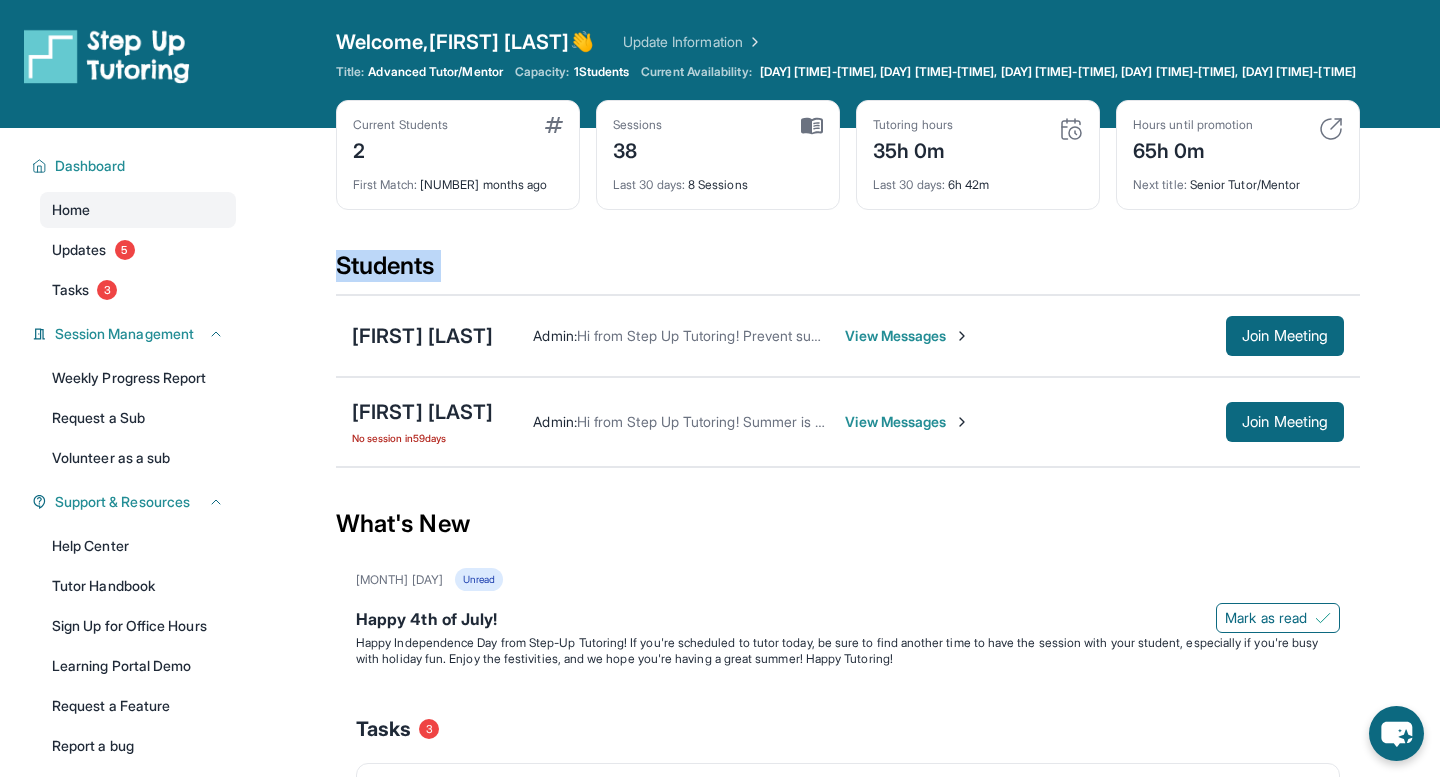 click on "Students" at bounding box center (848, 272) 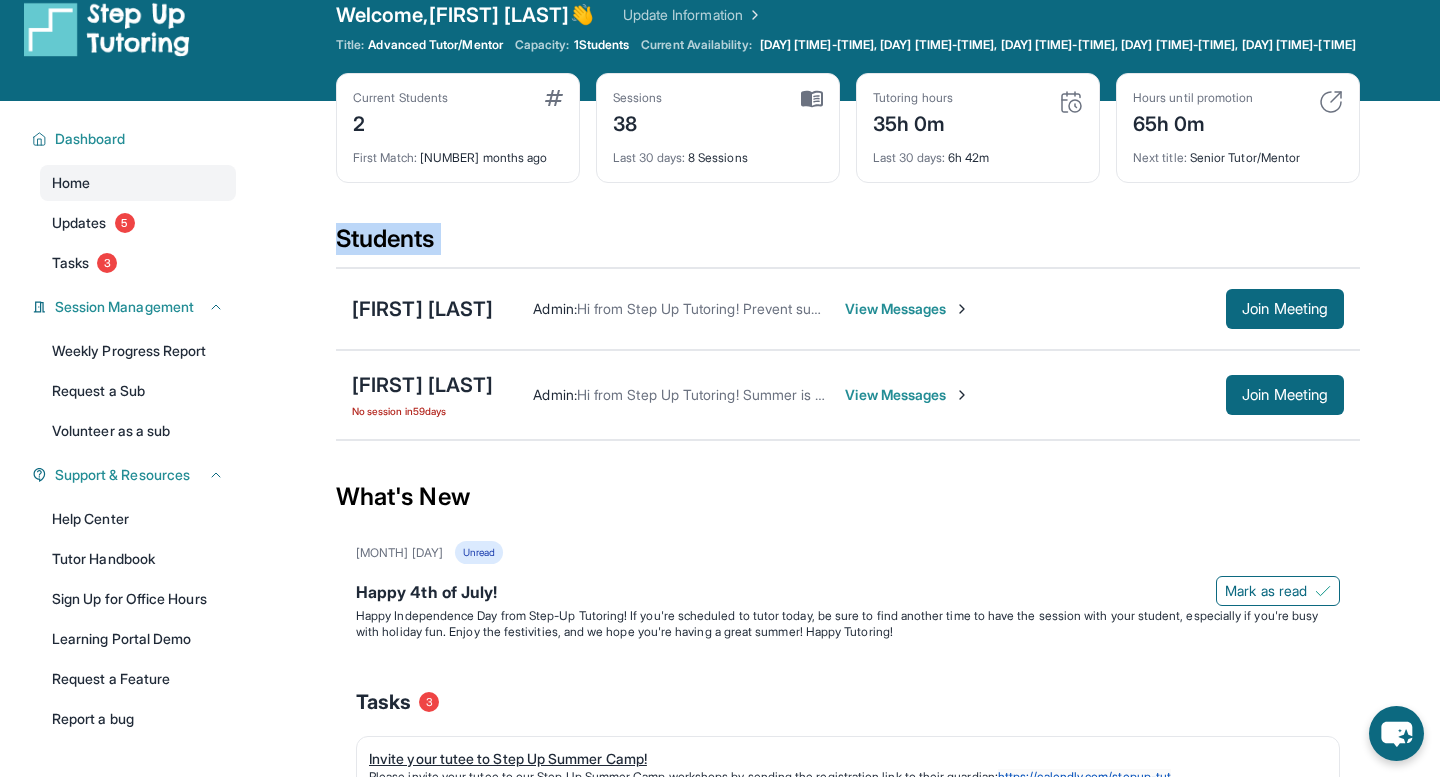 scroll, scrollTop: 0, scrollLeft: 0, axis: both 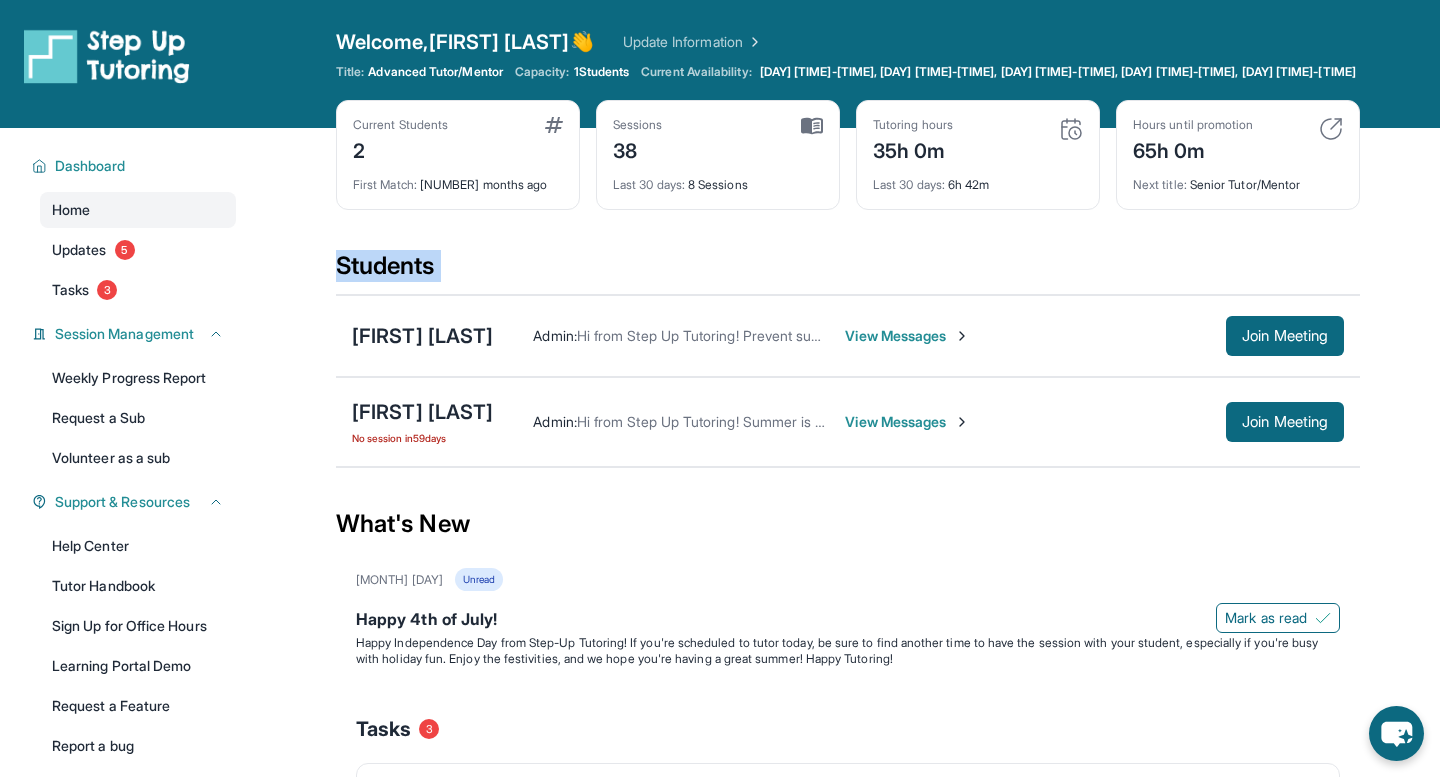 drag, startPoint x: 1267, startPoint y: 356, endPoint x: 1150, endPoint y: 496, distance: 182.45273 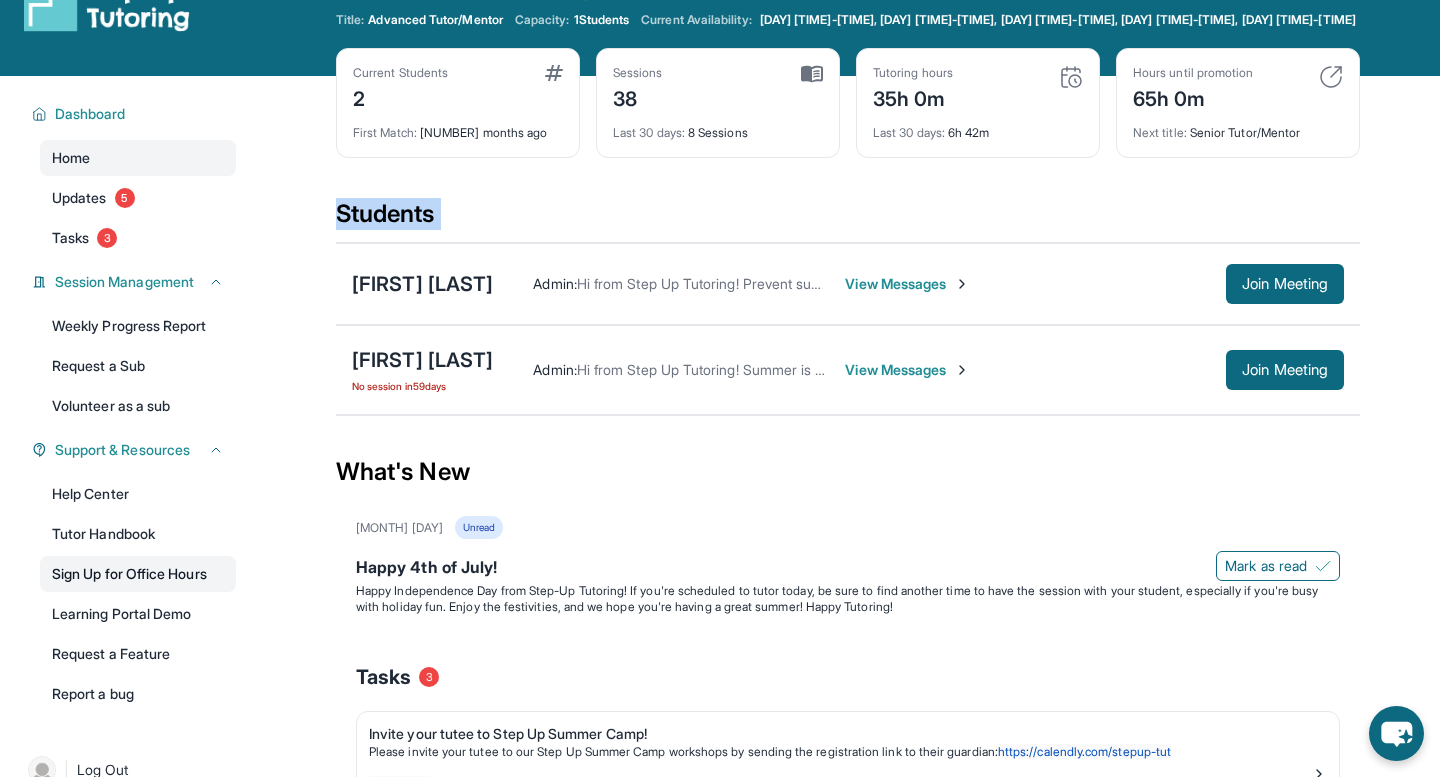 scroll, scrollTop: 0, scrollLeft: 0, axis: both 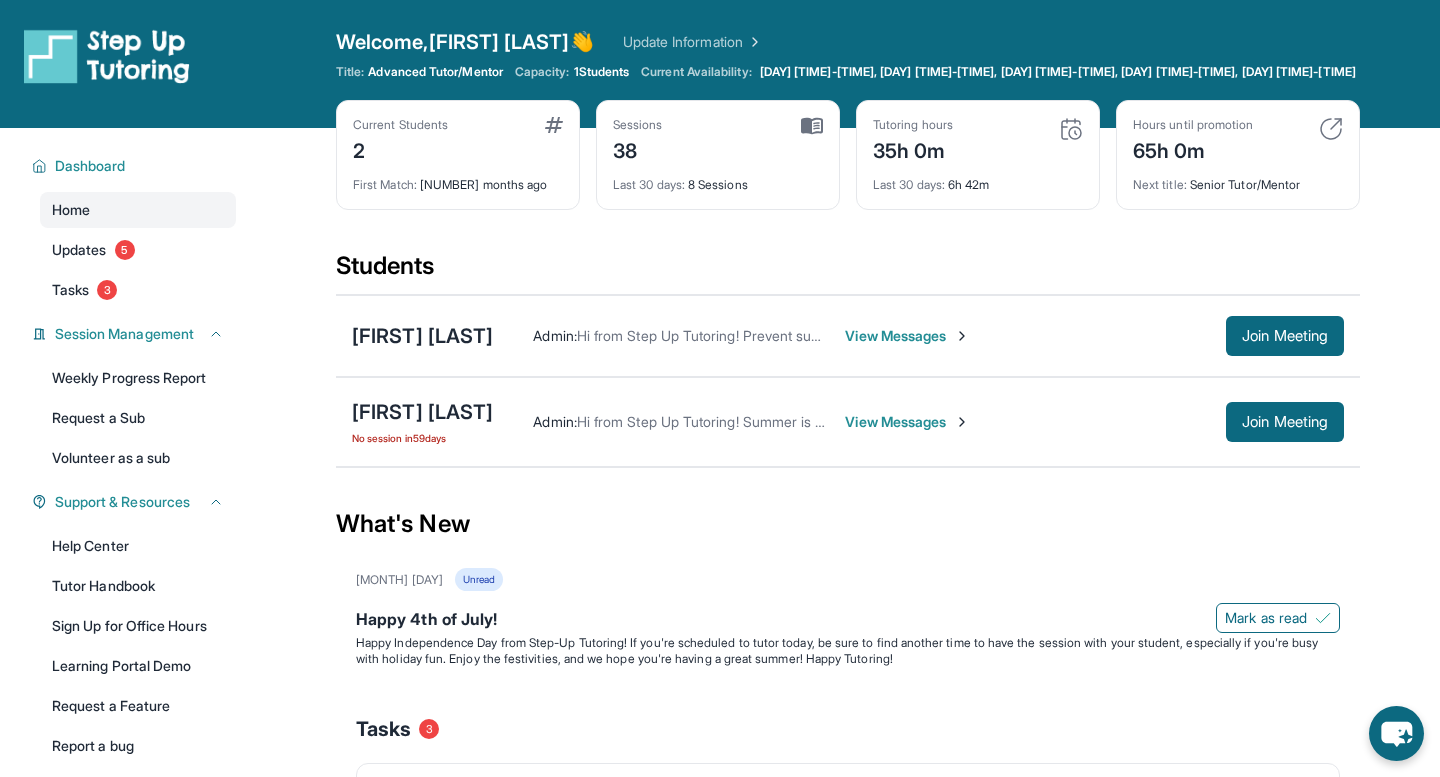 click on "1  Students" at bounding box center (602, 72) 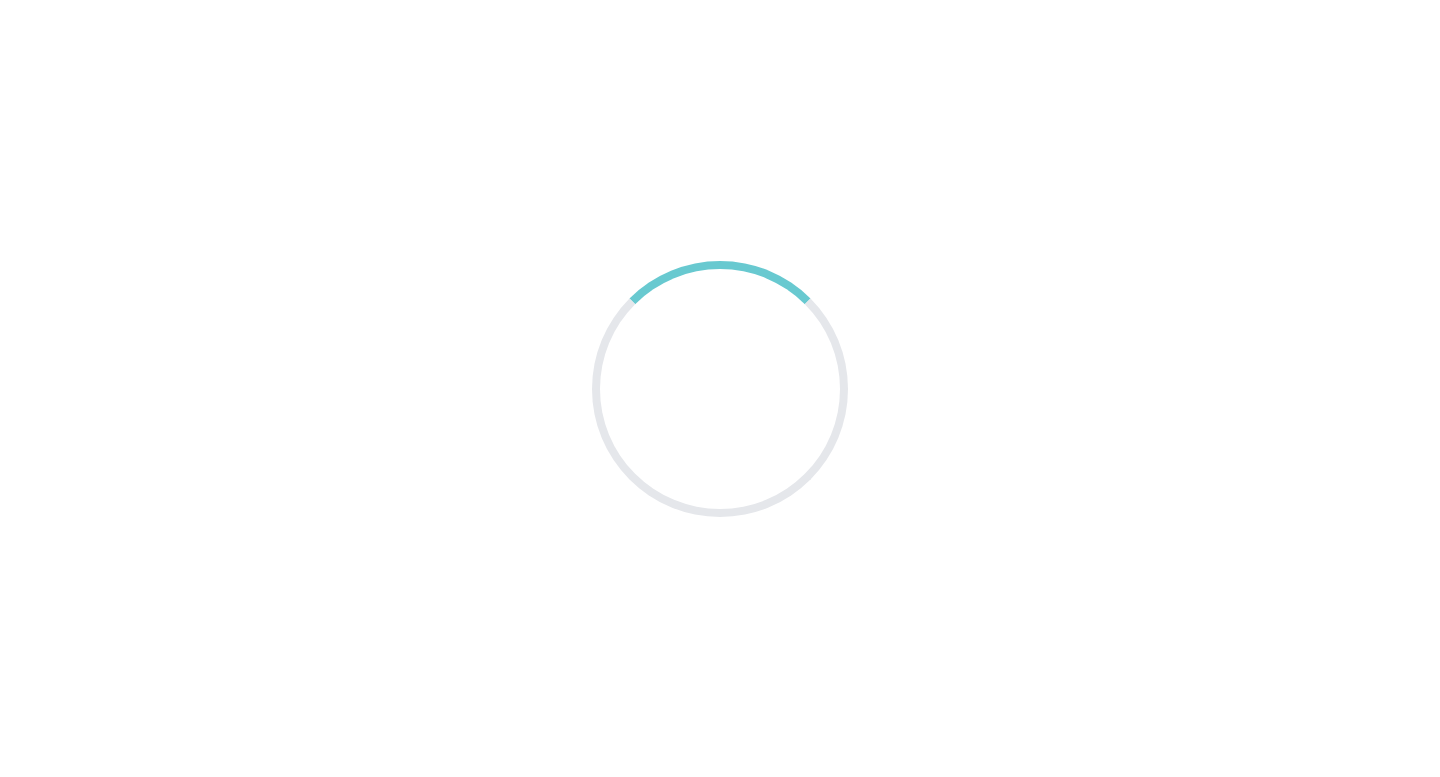 scroll, scrollTop: 0, scrollLeft: 0, axis: both 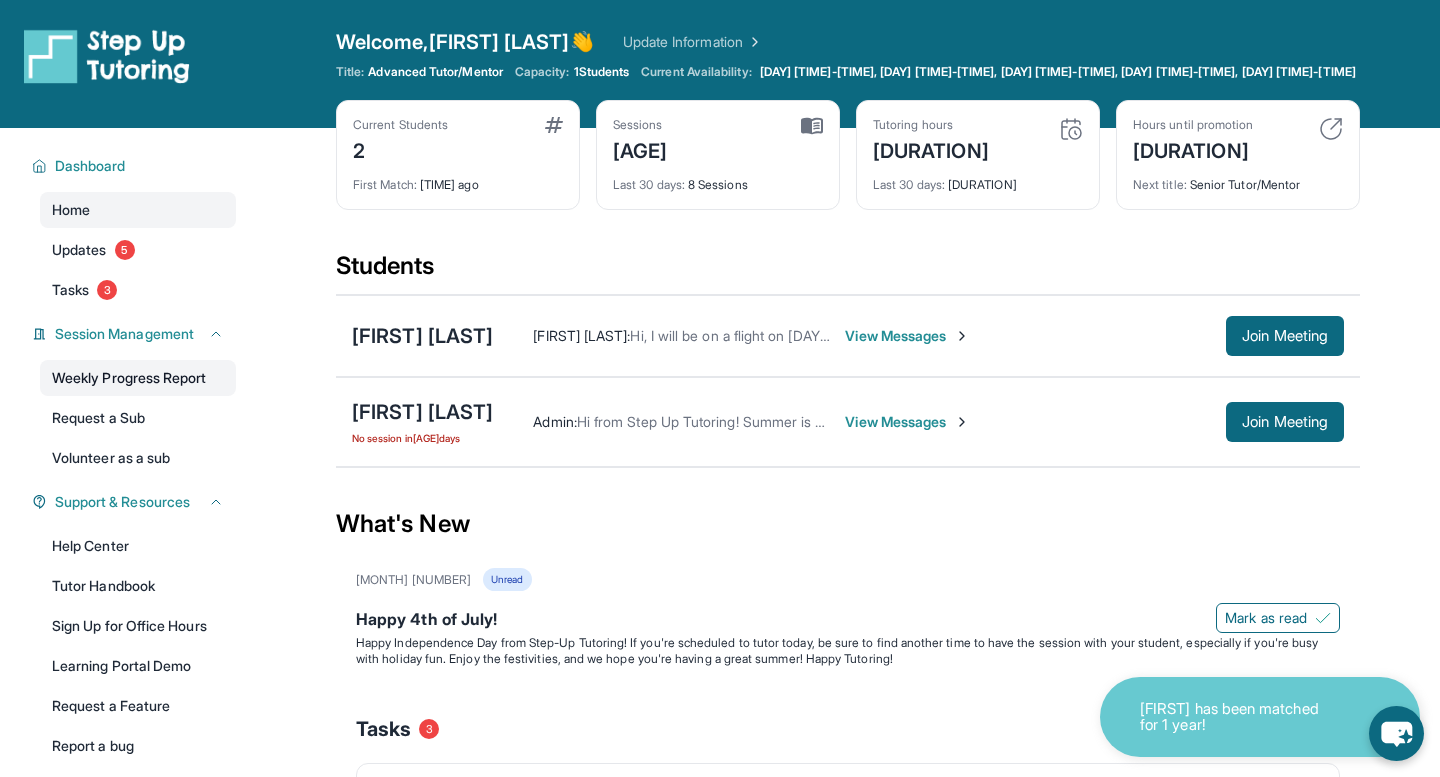click on "Weekly Progress Report" at bounding box center (138, 378) 